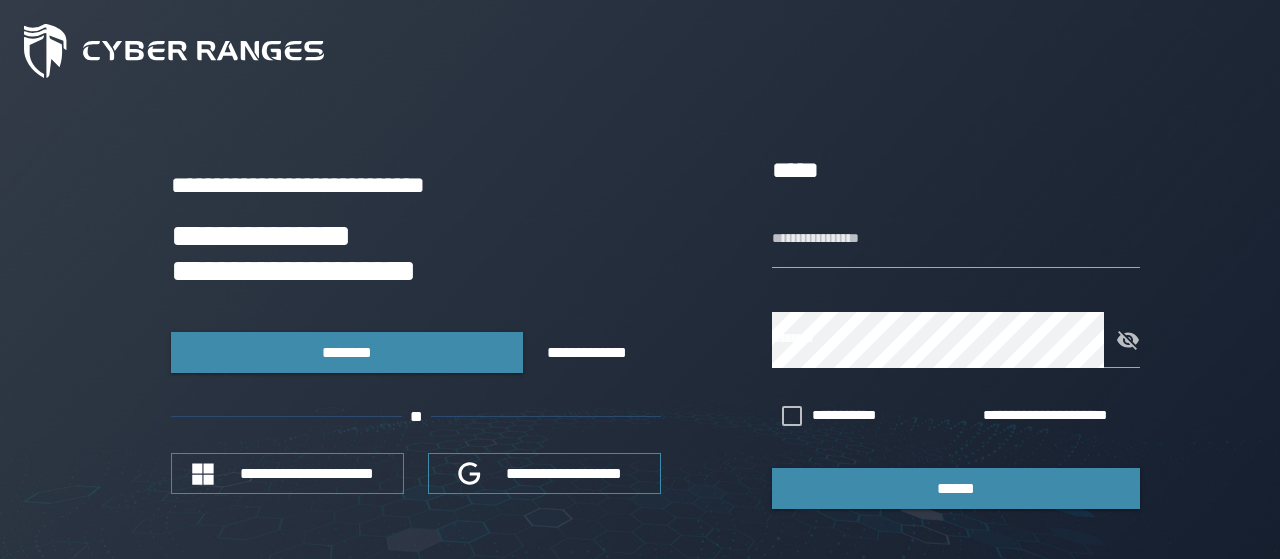 scroll, scrollTop: 0, scrollLeft: 0, axis: both 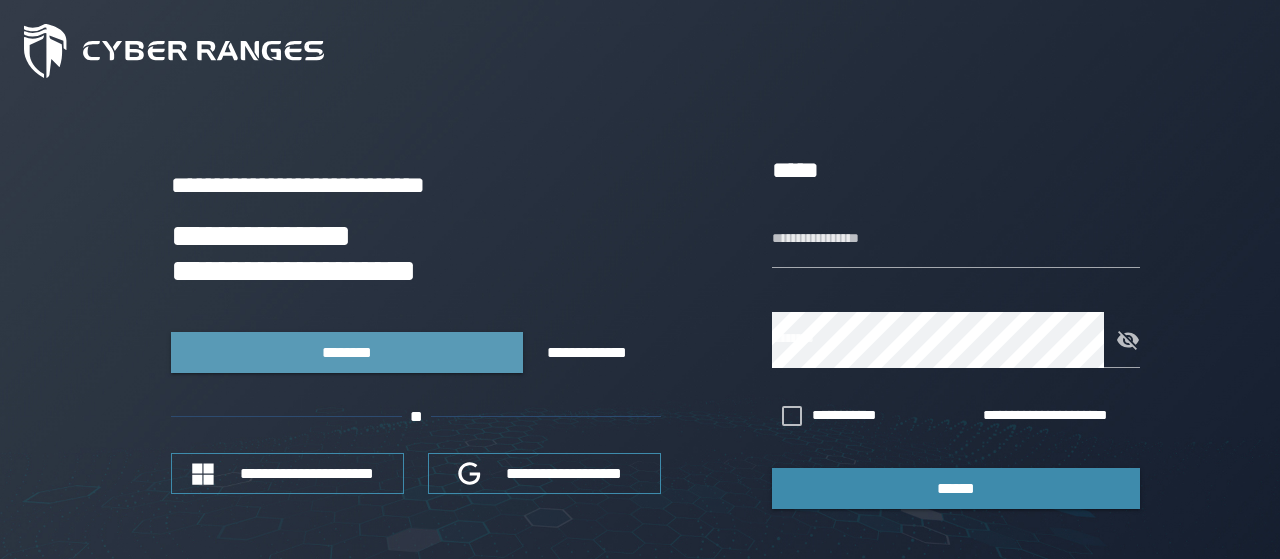 click on "********" at bounding box center [346, 352] 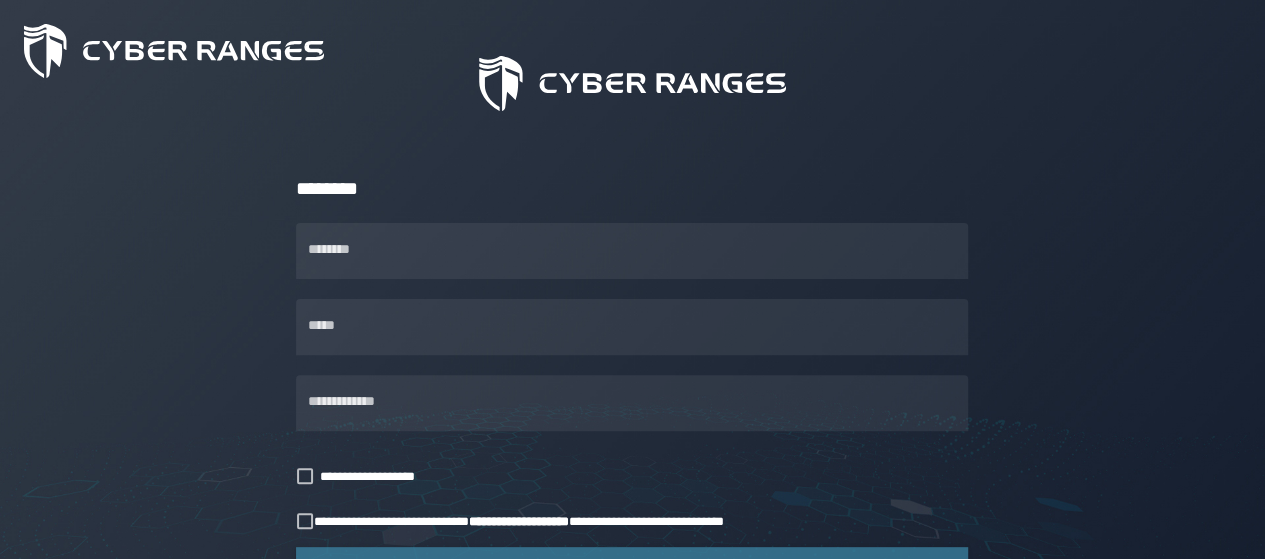 scroll, scrollTop: 144, scrollLeft: 0, axis: vertical 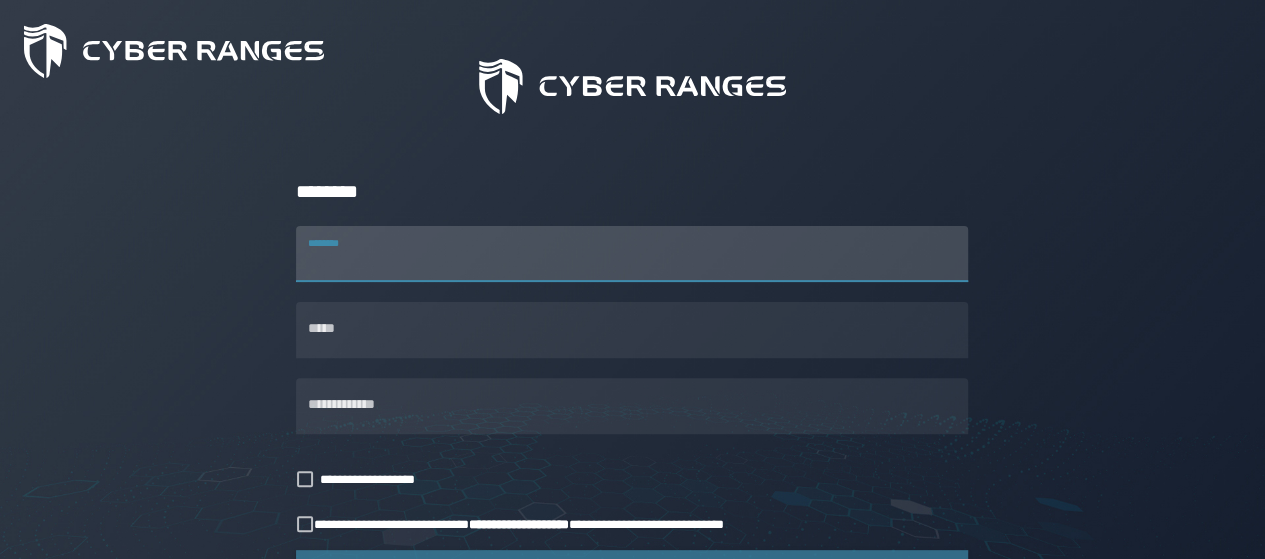 click on "********" at bounding box center (632, 254) 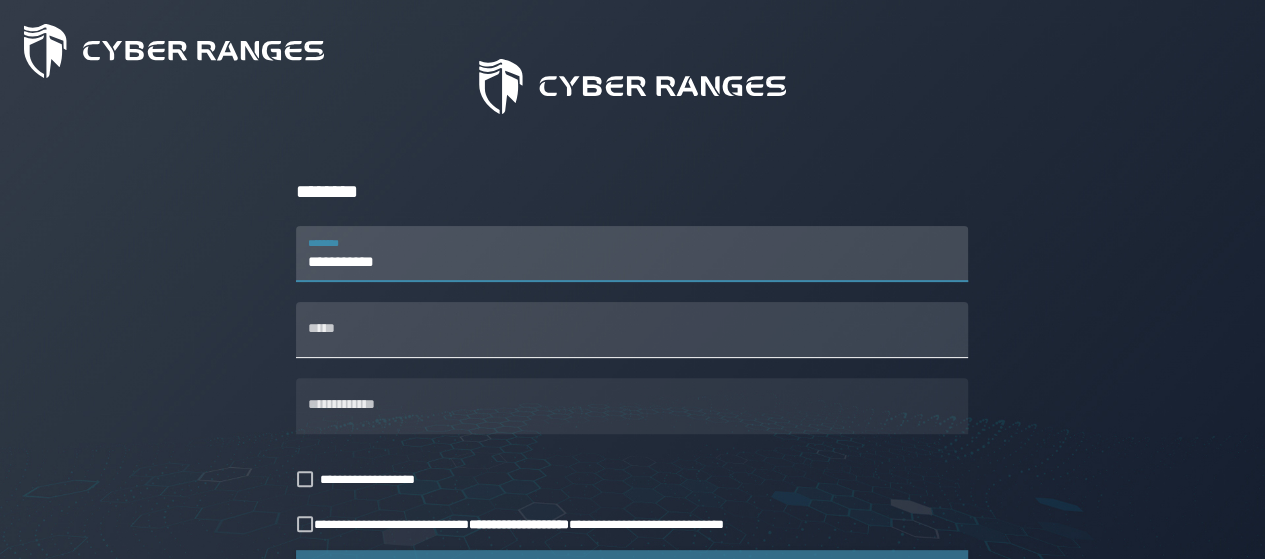 type on "**********" 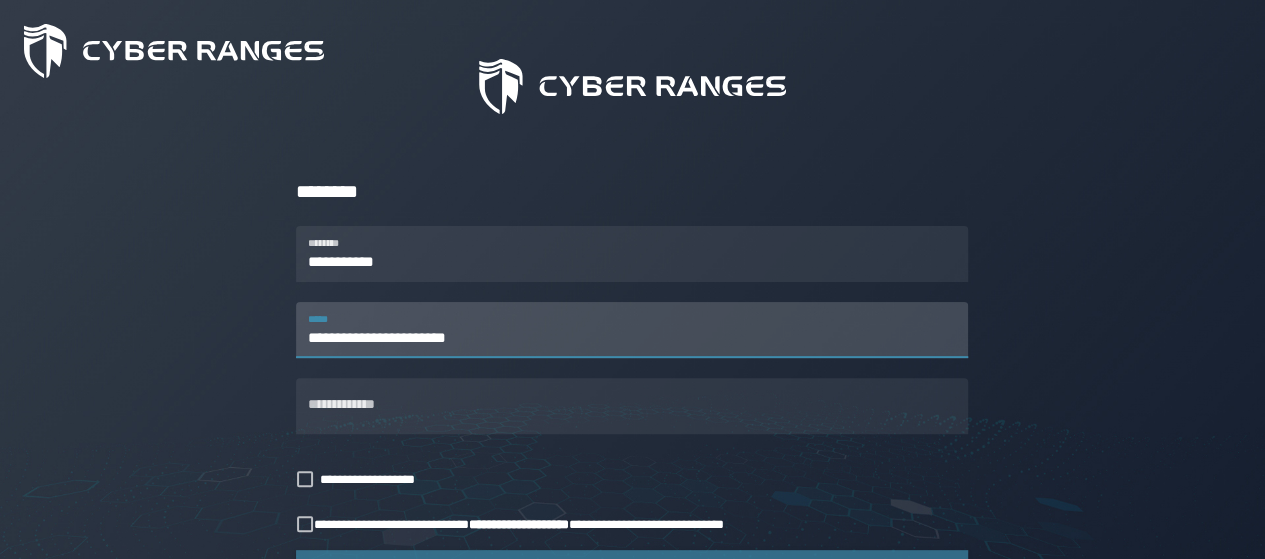 drag, startPoint x: 478, startPoint y: 343, endPoint x: 142, endPoint y: 349, distance: 336.05356 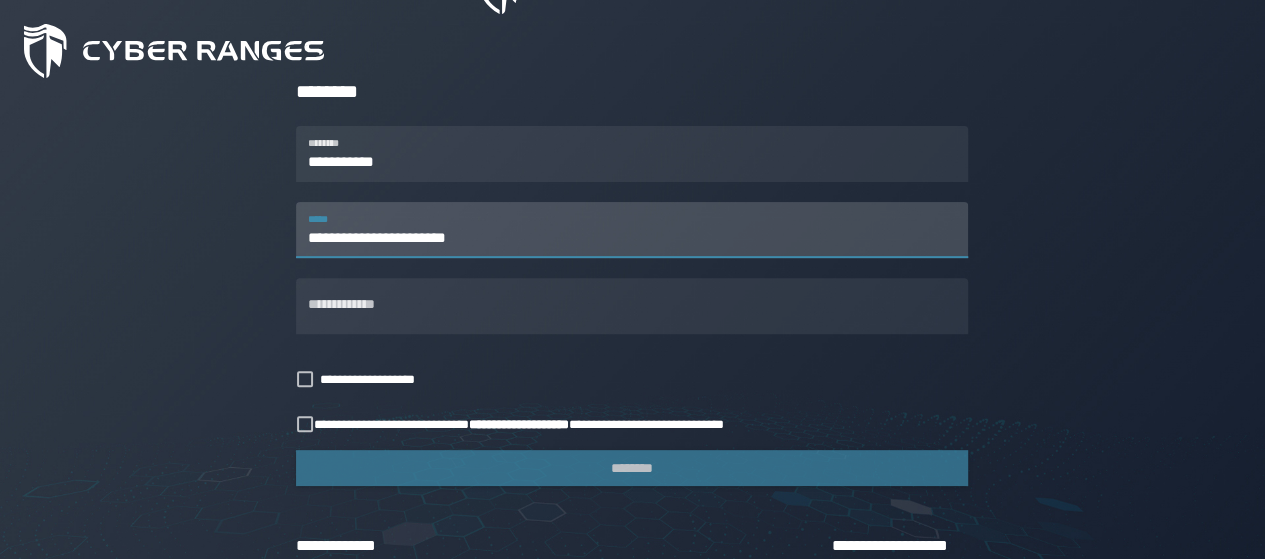 scroll, scrollTop: 344, scrollLeft: 0, axis: vertical 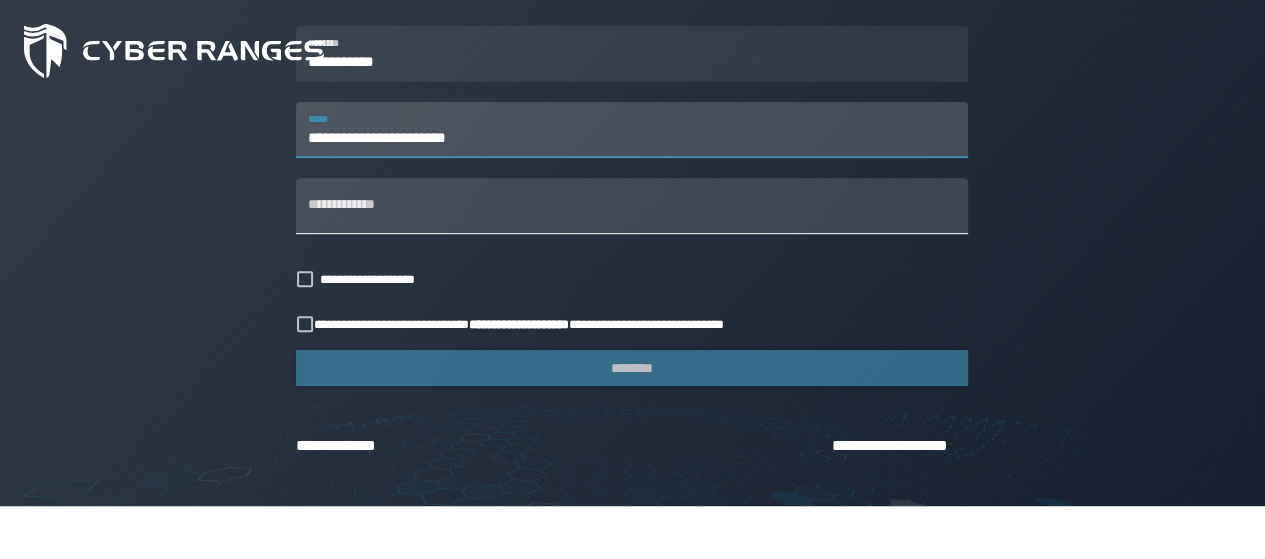 type on "**********" 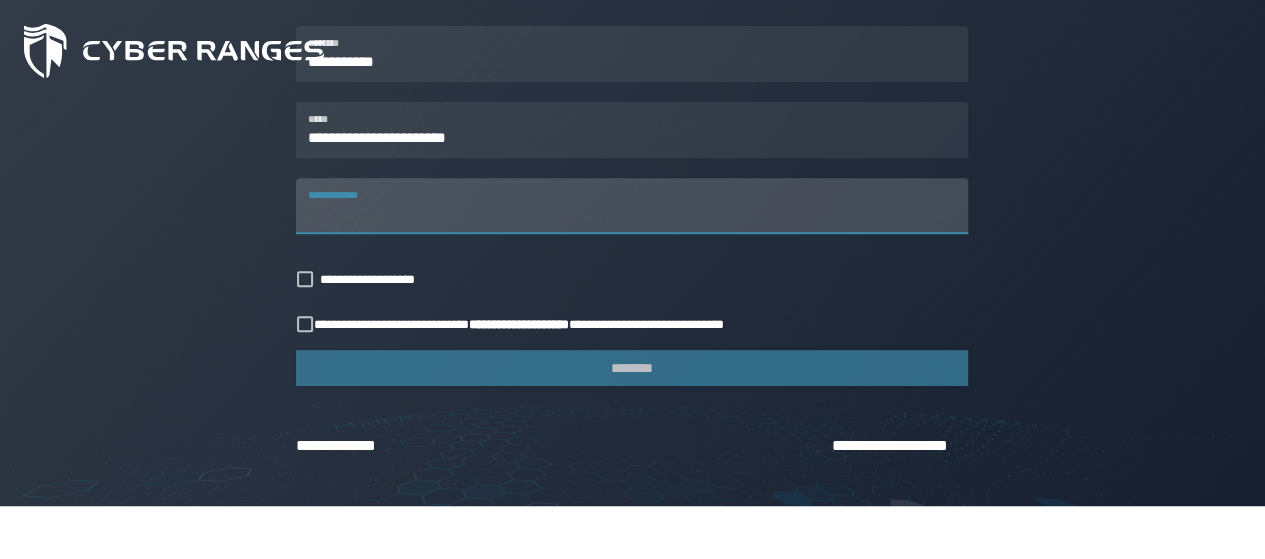 click on "**********" at bounding box center [632, 206] 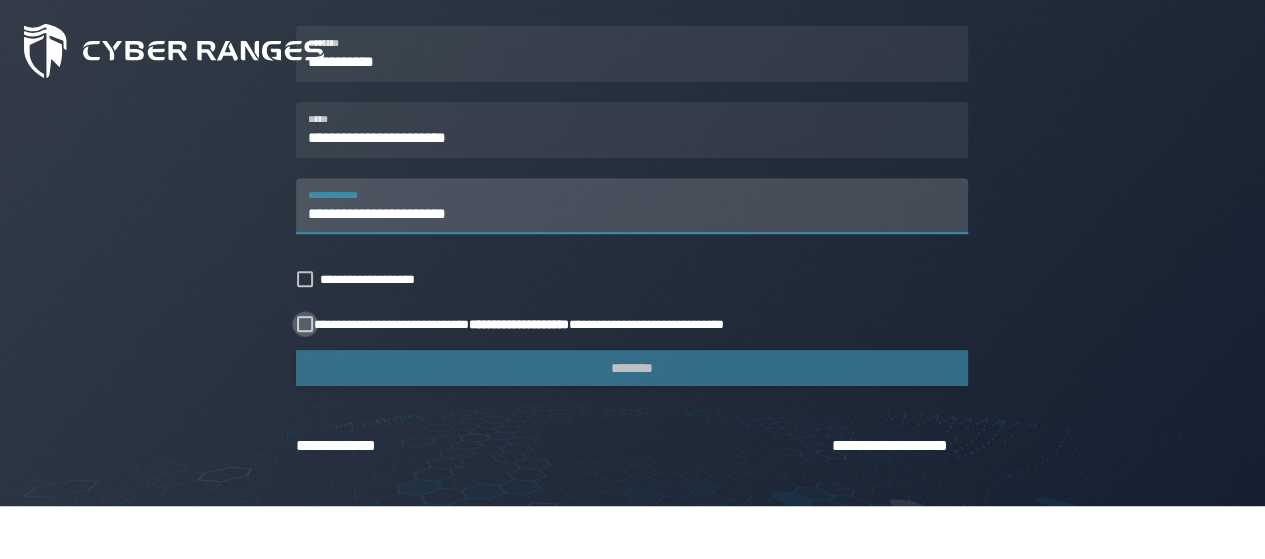 type on "**********" 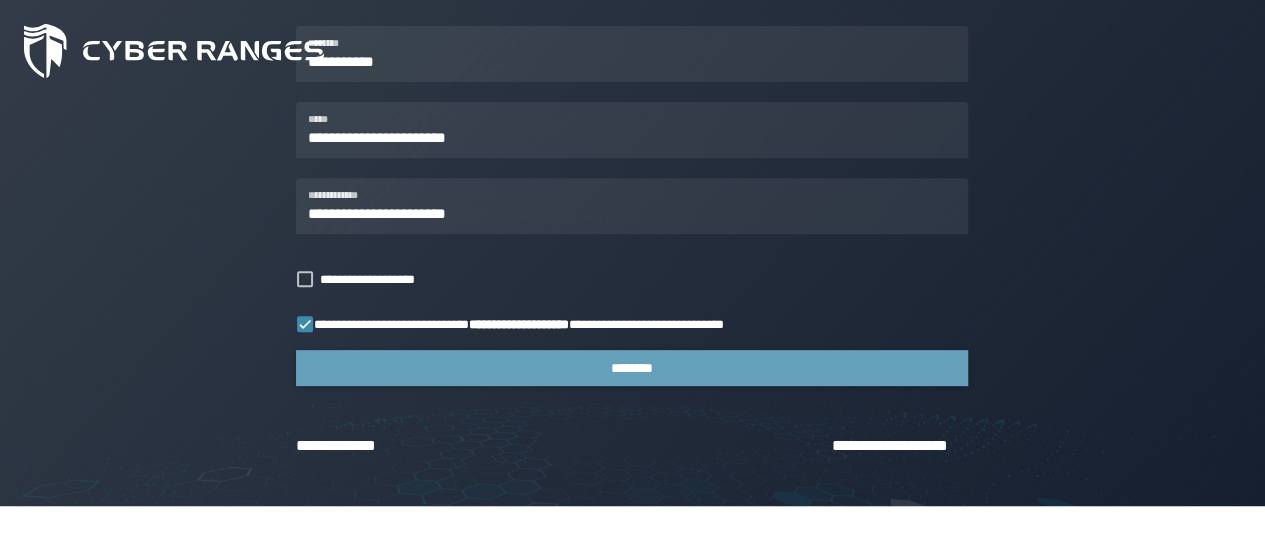 click on "********" at bounding box center [632, 368] 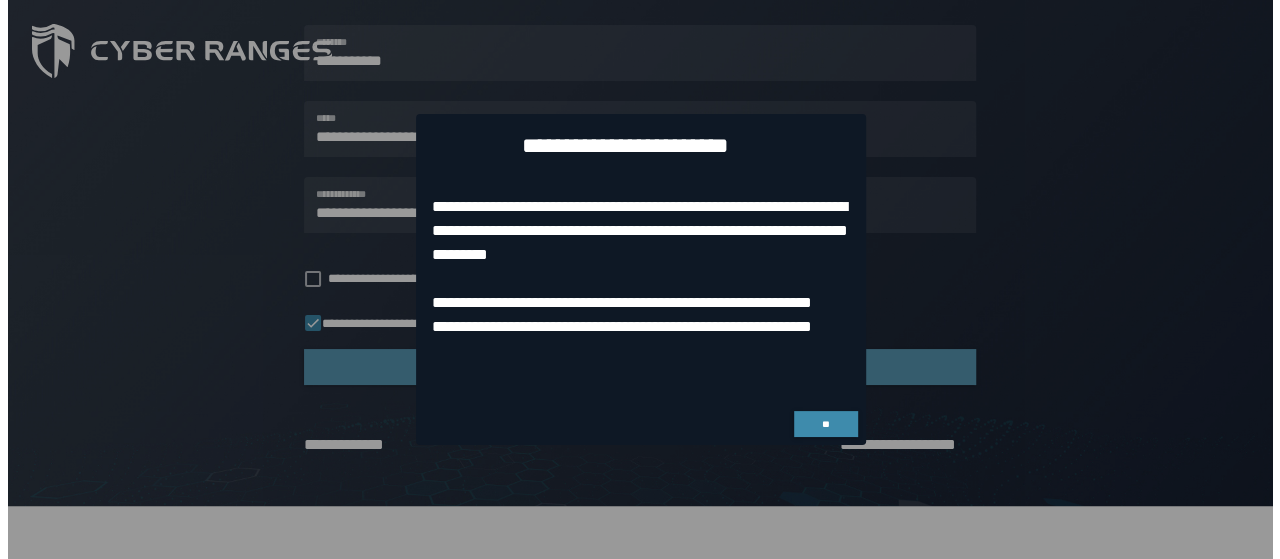 scroll, scrollTop: 0, scrollLeft: 0, axis: both 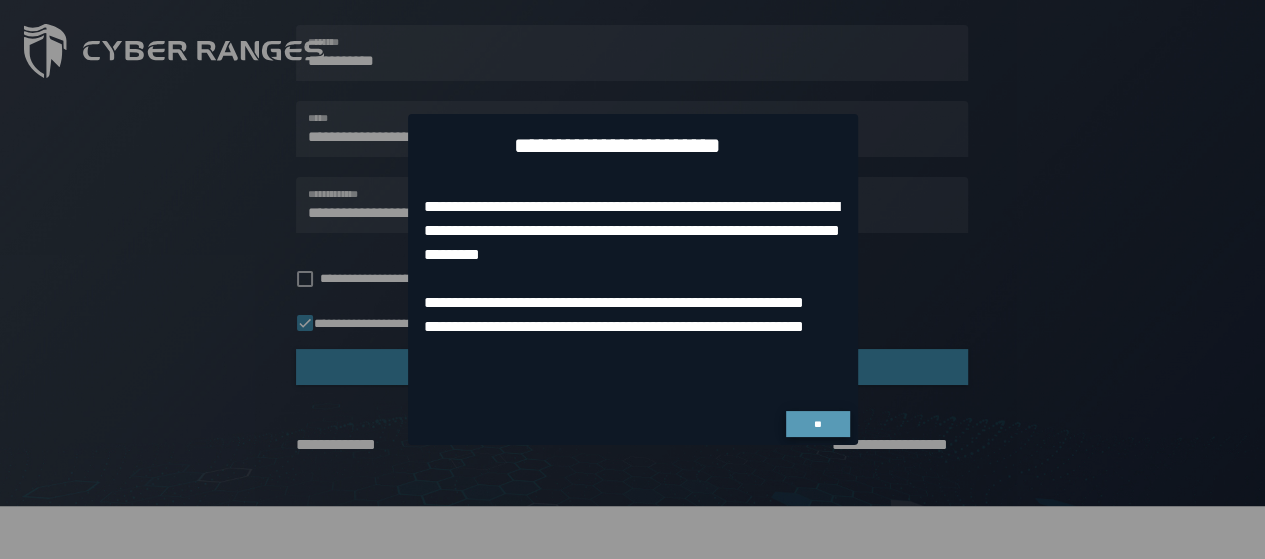 click on "**" at bounding box center [817, 424] 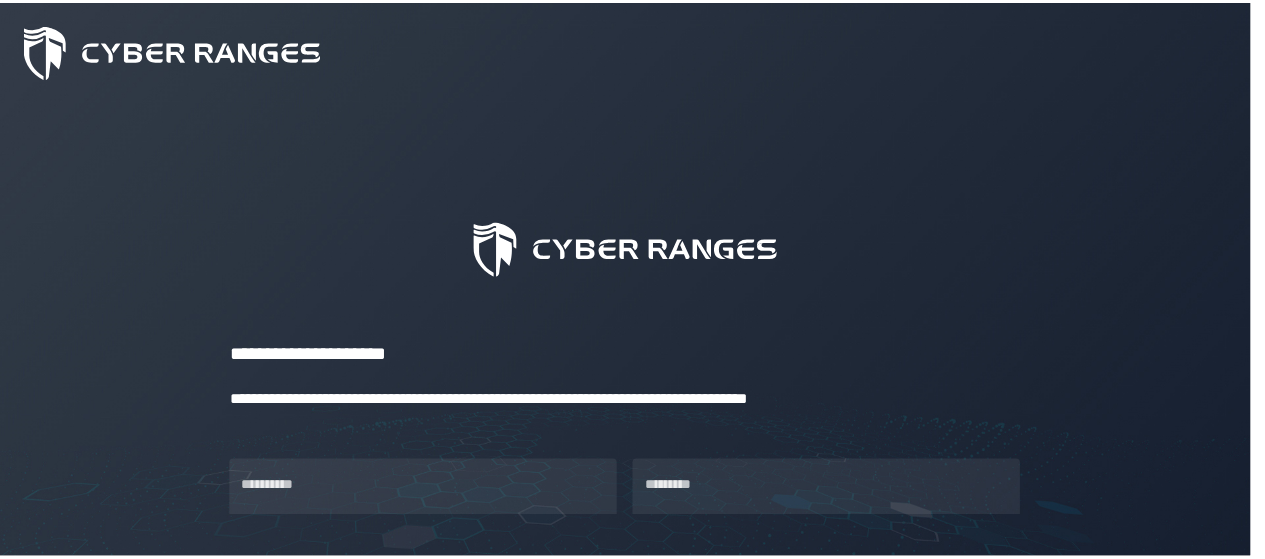 scroll, scrollTop: 0, scrollLeft: 0, axis: both 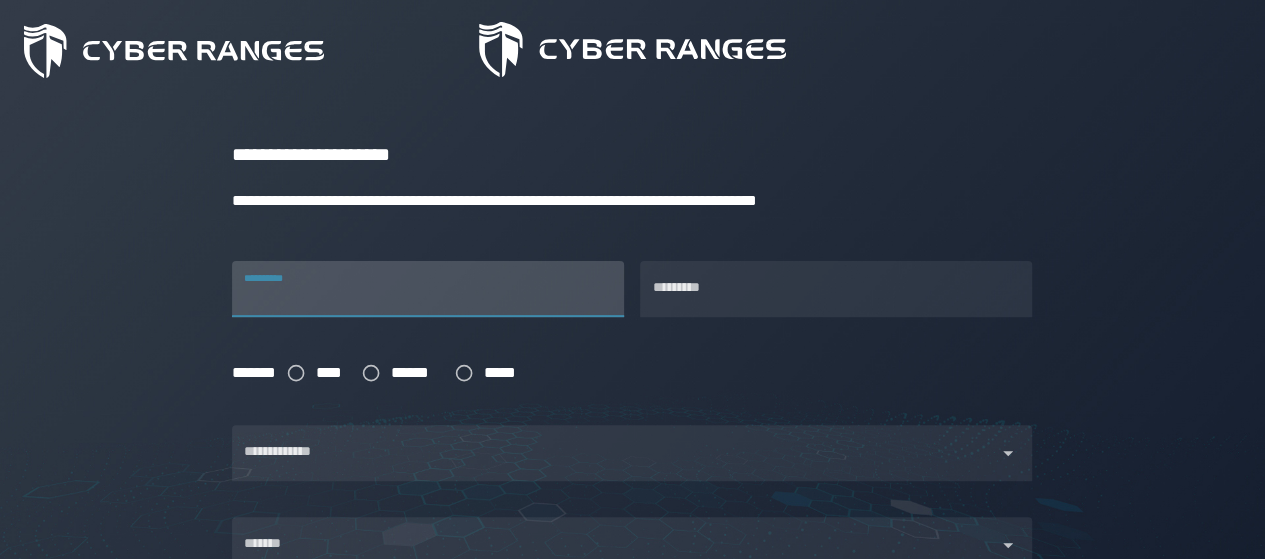 click on "**********" at bounding box center (428, 289) 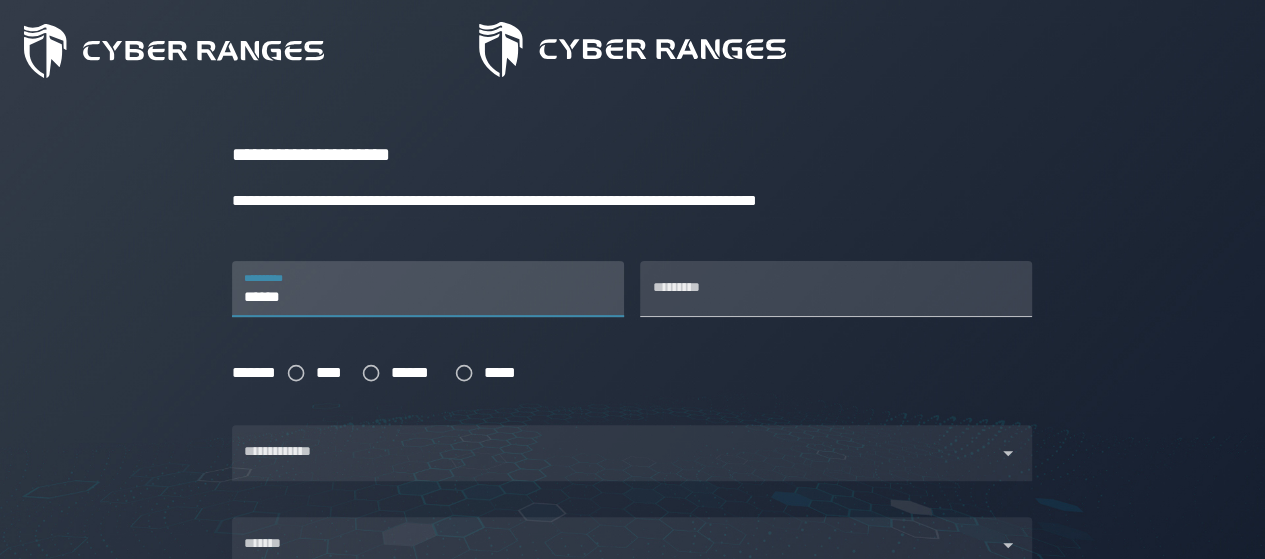 type on "*****" 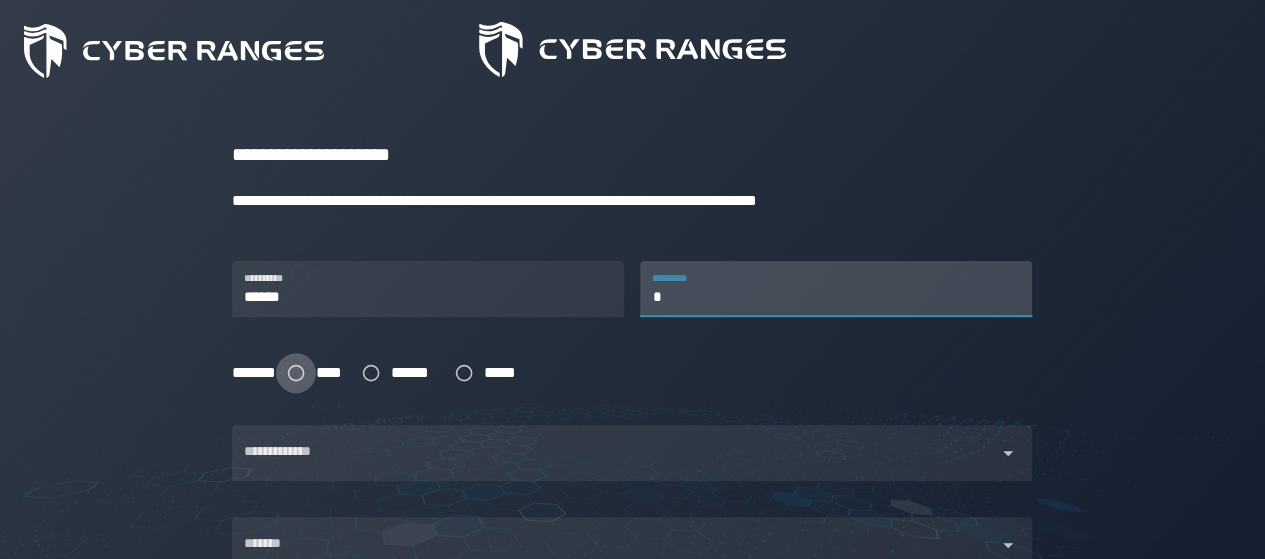 type on "*" 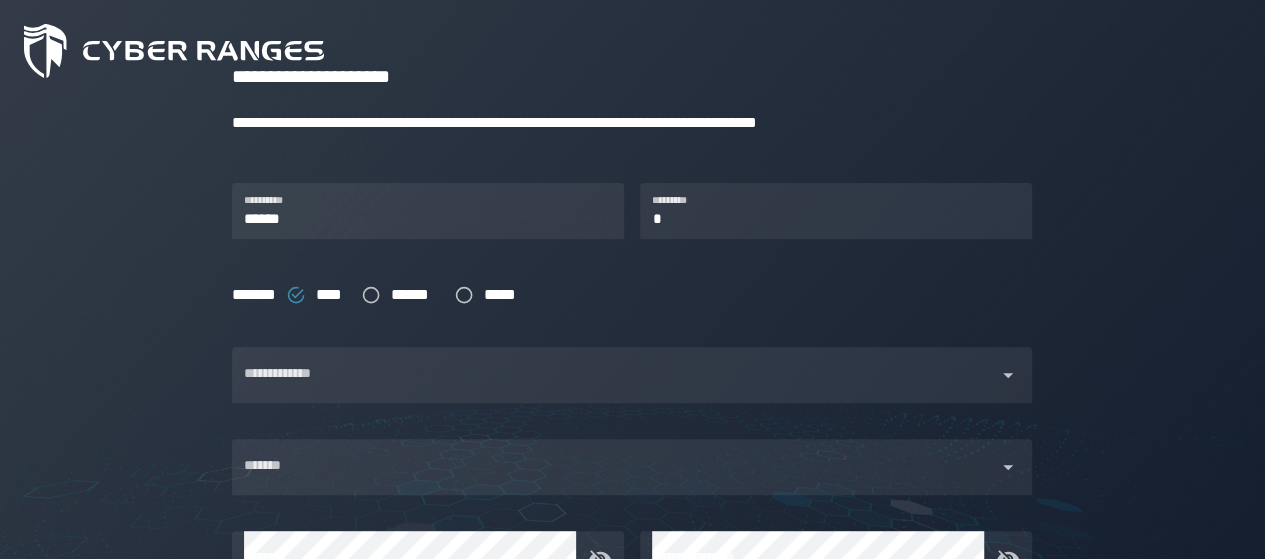 scroll, scrollTop: 400, scrollLeft: 0, axis: vertical 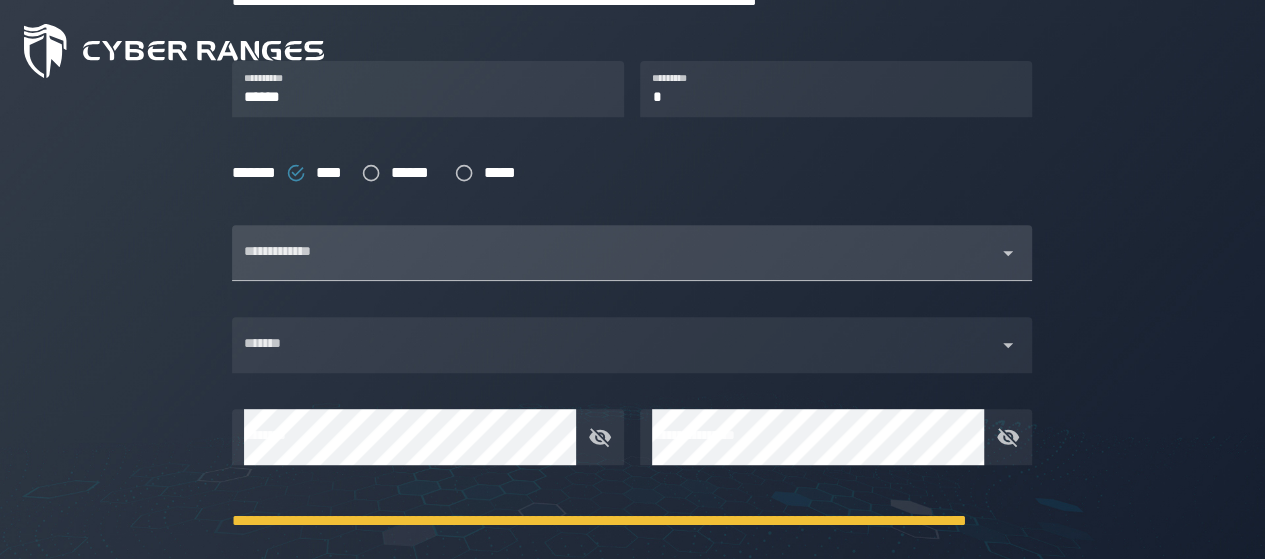 click 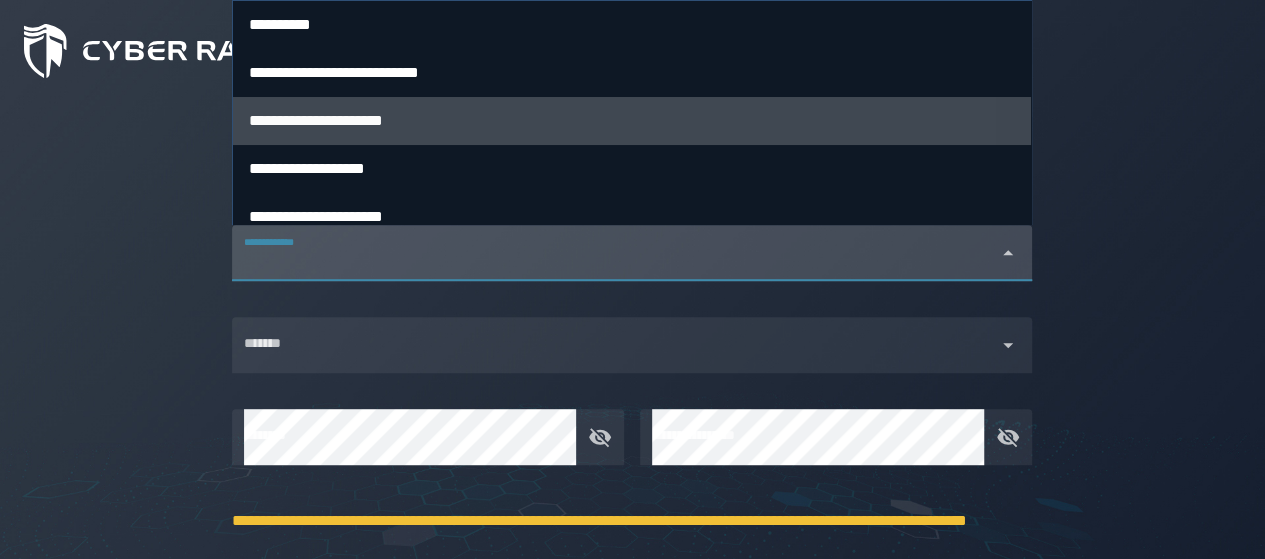 scroll, scrollTop: 64, scrollLeft: 0, axis: vertical 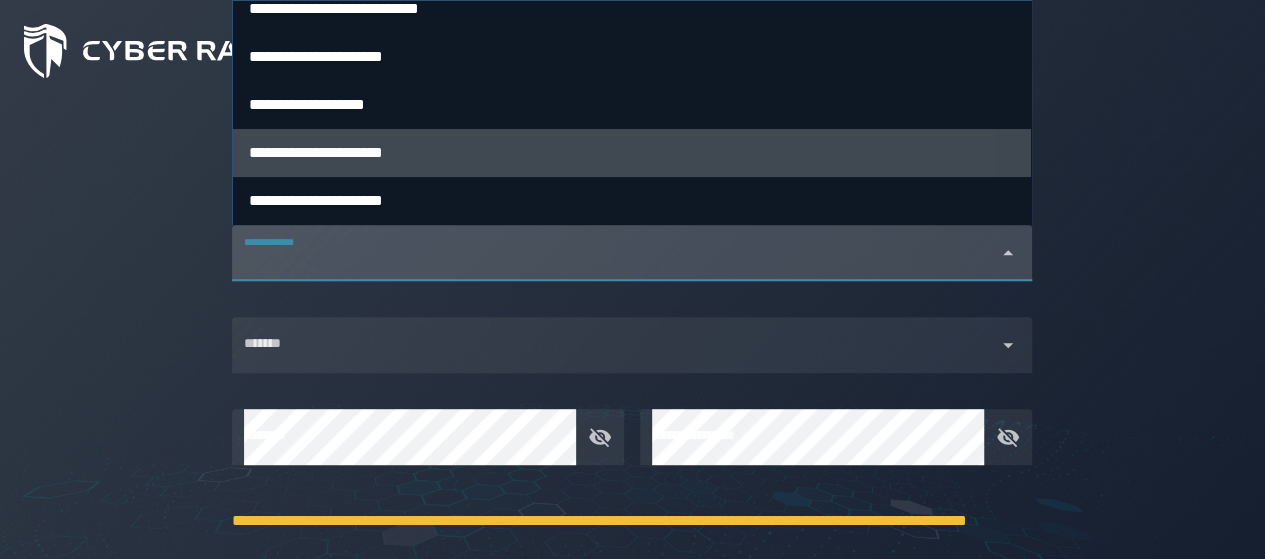 click on "**********" at bounding box center [316, 152] 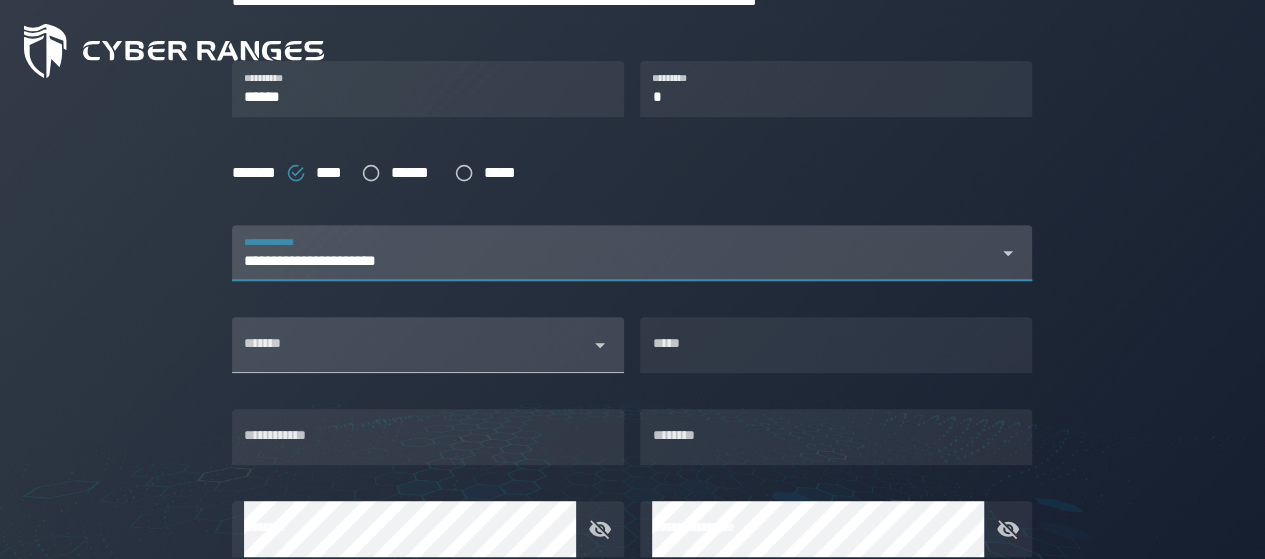 click 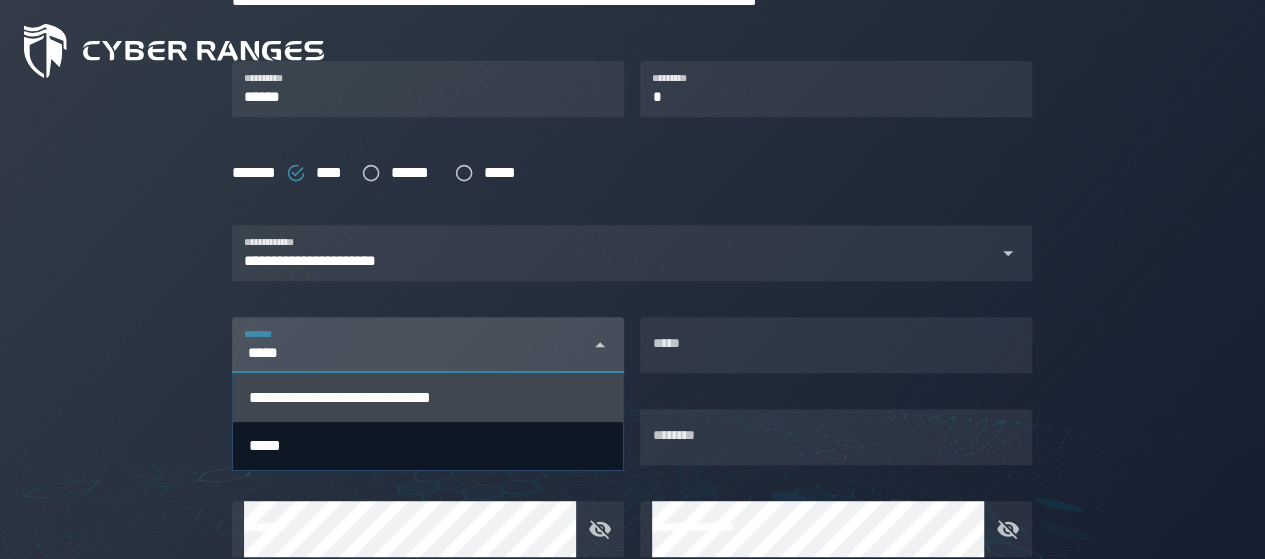 type on "*****" 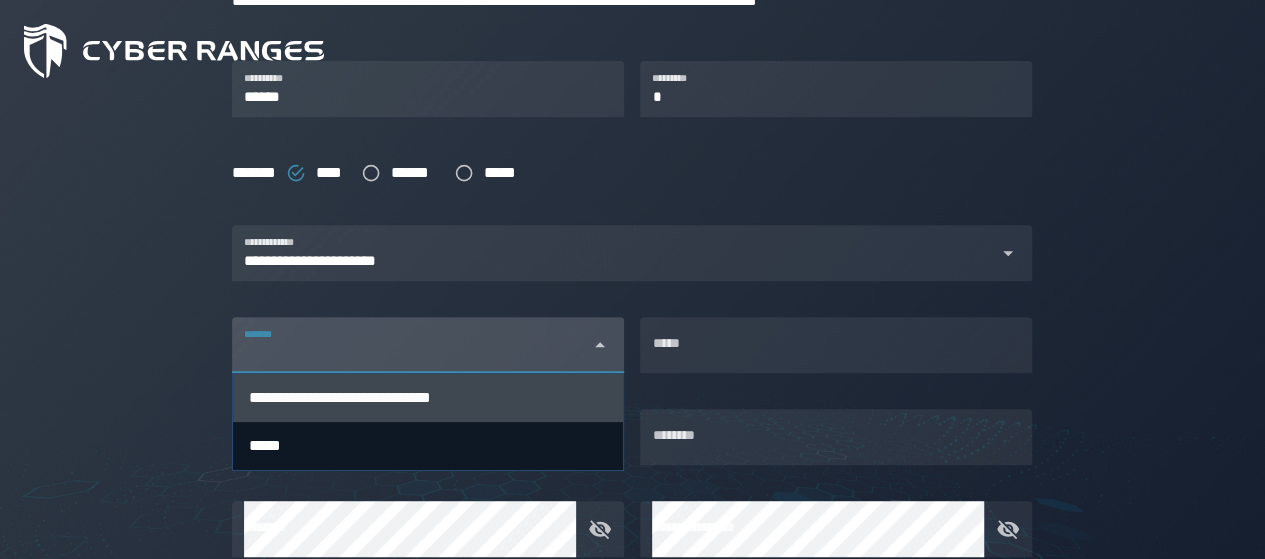 click on "**********" 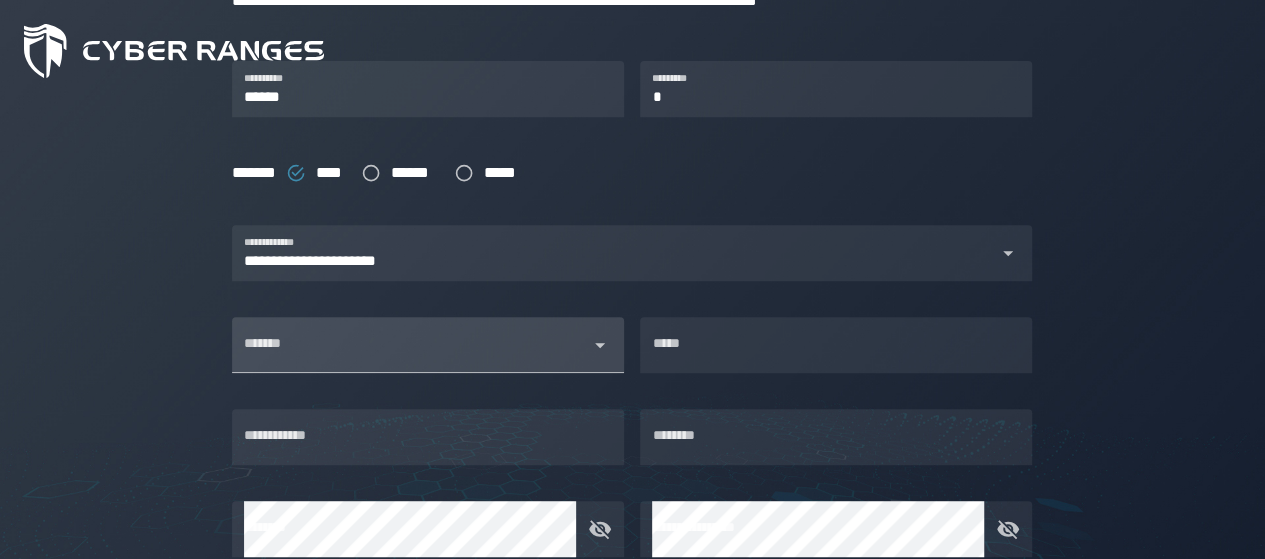 click at bounding box center [594, 345] 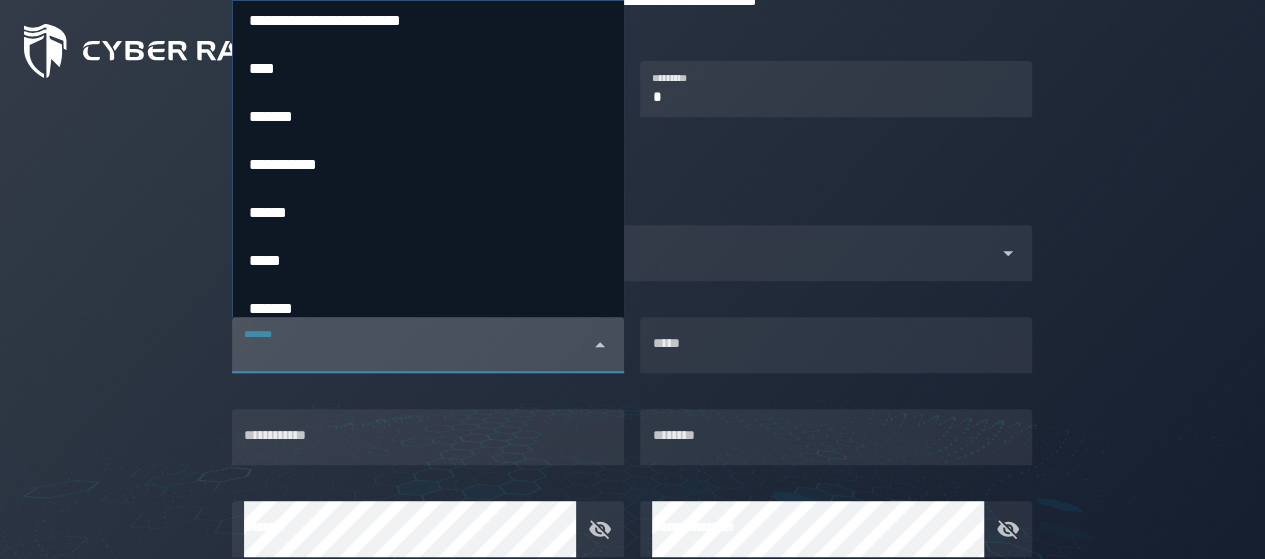scroll, scrollTop: 4700, scrollLeft: 0, axis: vertical 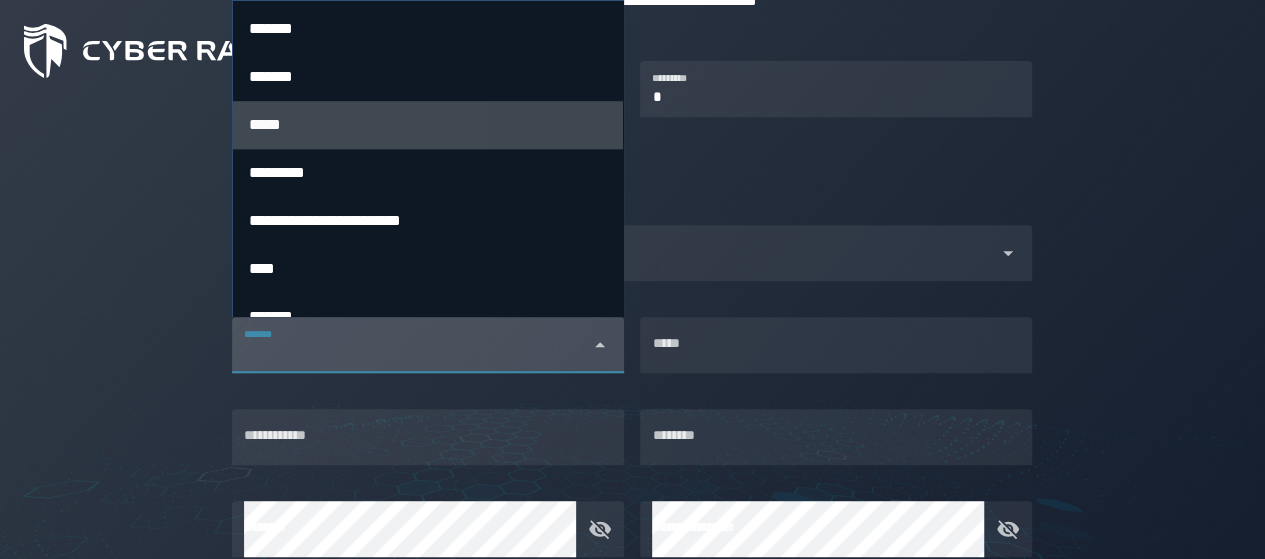 click on "*****" at bounding box center (428, 125) 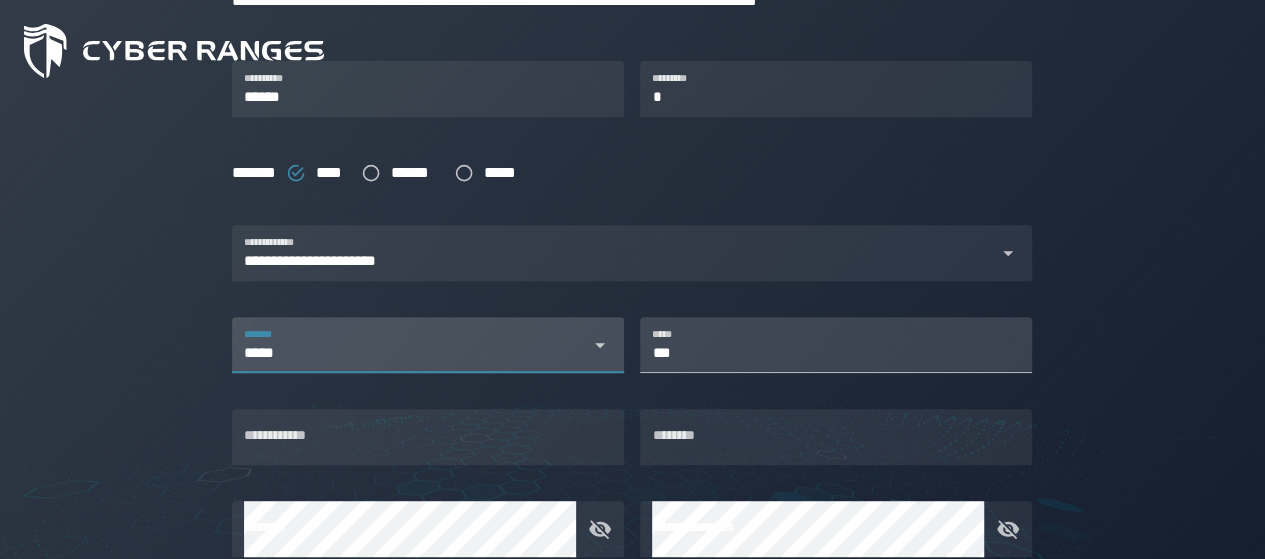 click on "***" at bounding box center [836, 345] 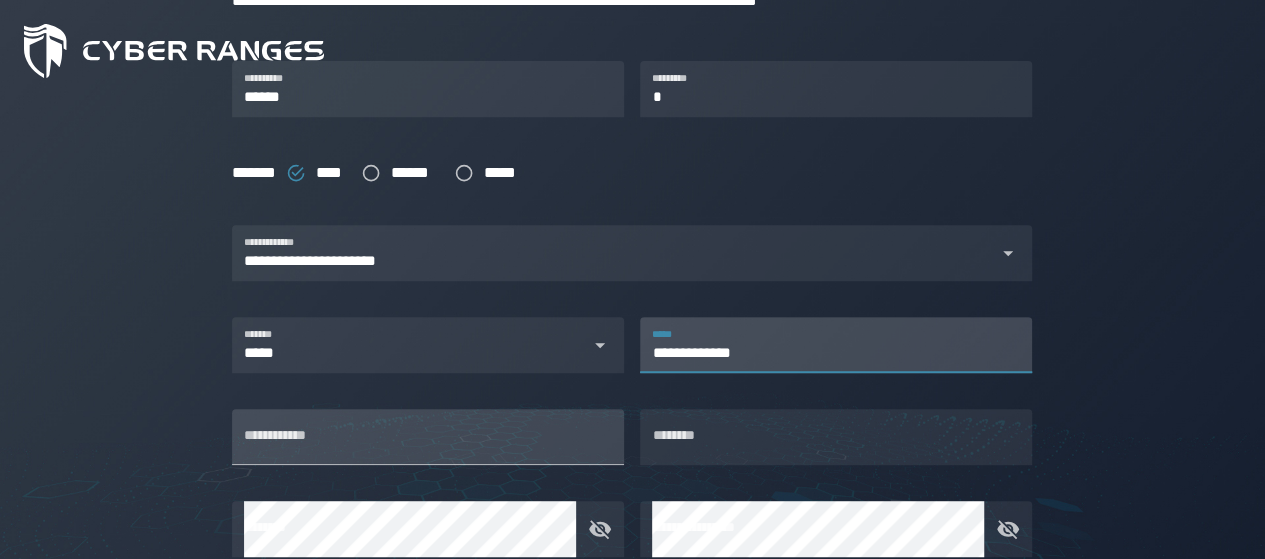 type on "**********" 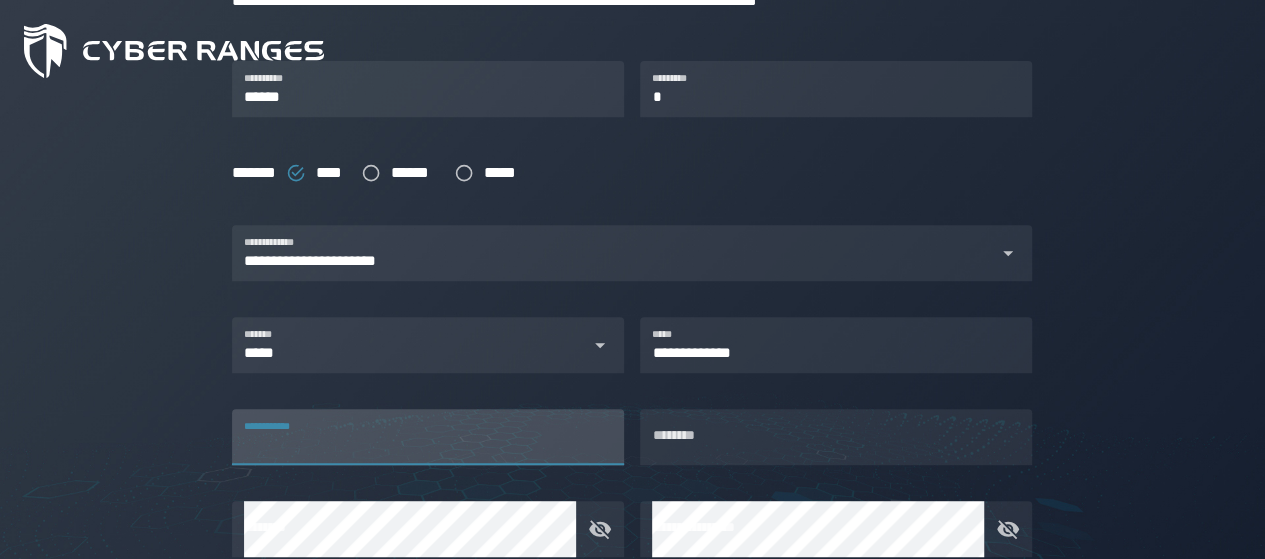 click on "**********" at bounding box center (428, 437) 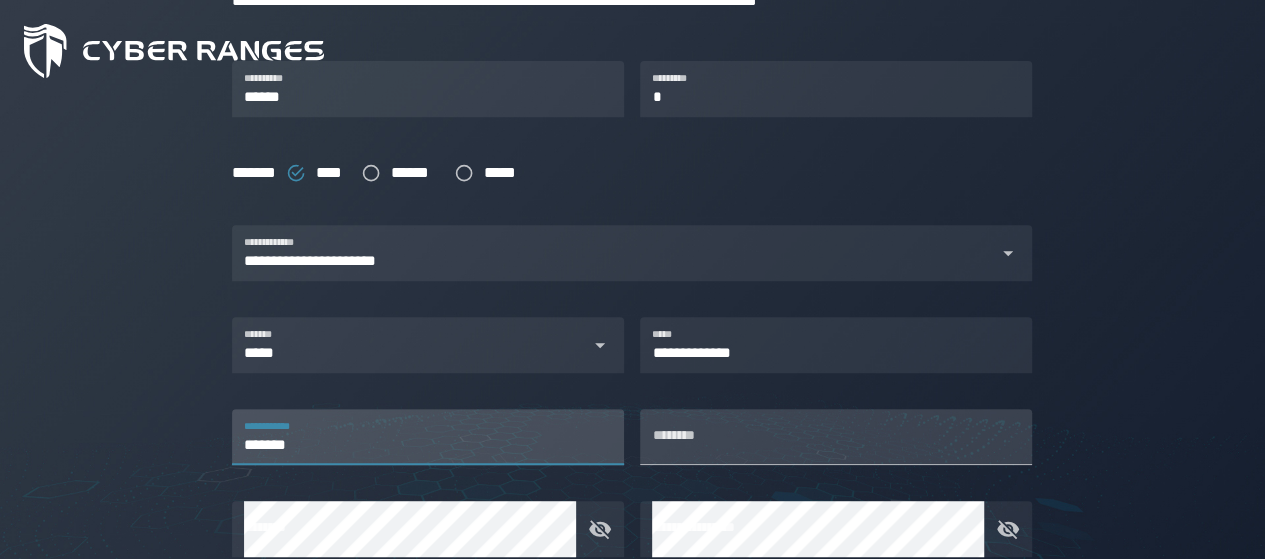 type on "*******" 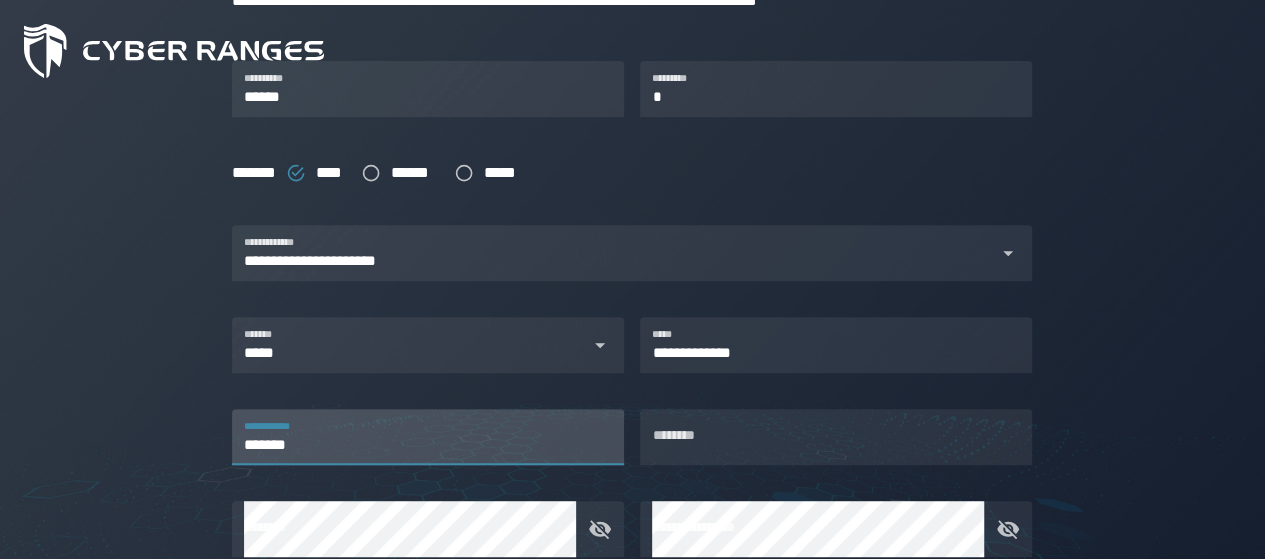 drag, startPoint x: 300, startPoint y: 447, endPoint x: 159, endPoint y: 439, distance: 141.22676 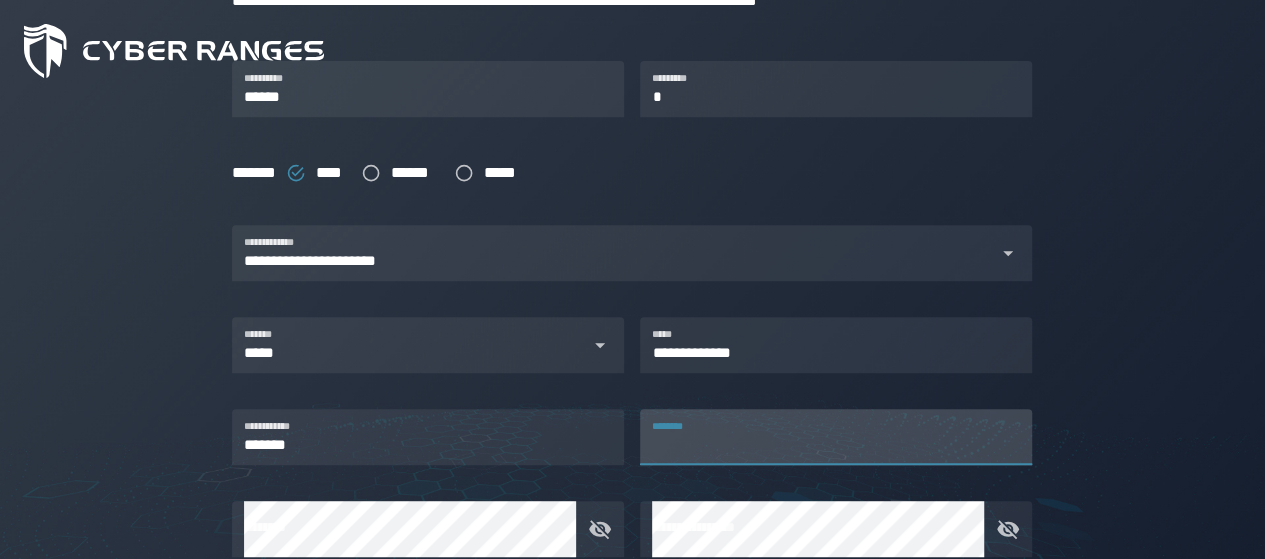 click on "********" at bounding box center (836, 437) 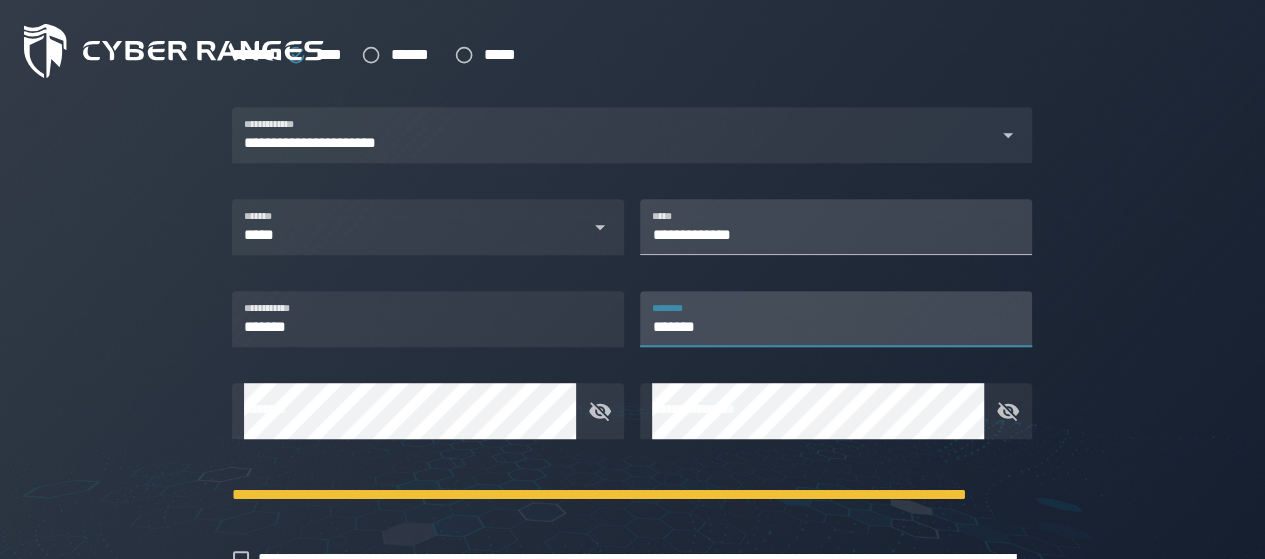 scroll, scrollTop: 600, scrollLeft: 0, axis: vertical 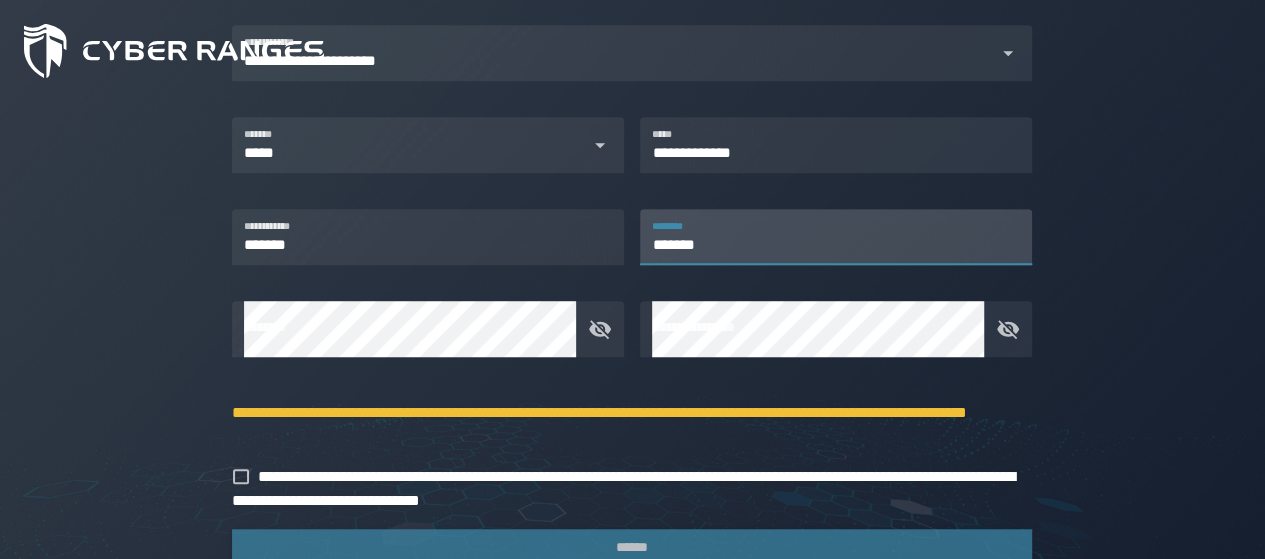 type on "*******" 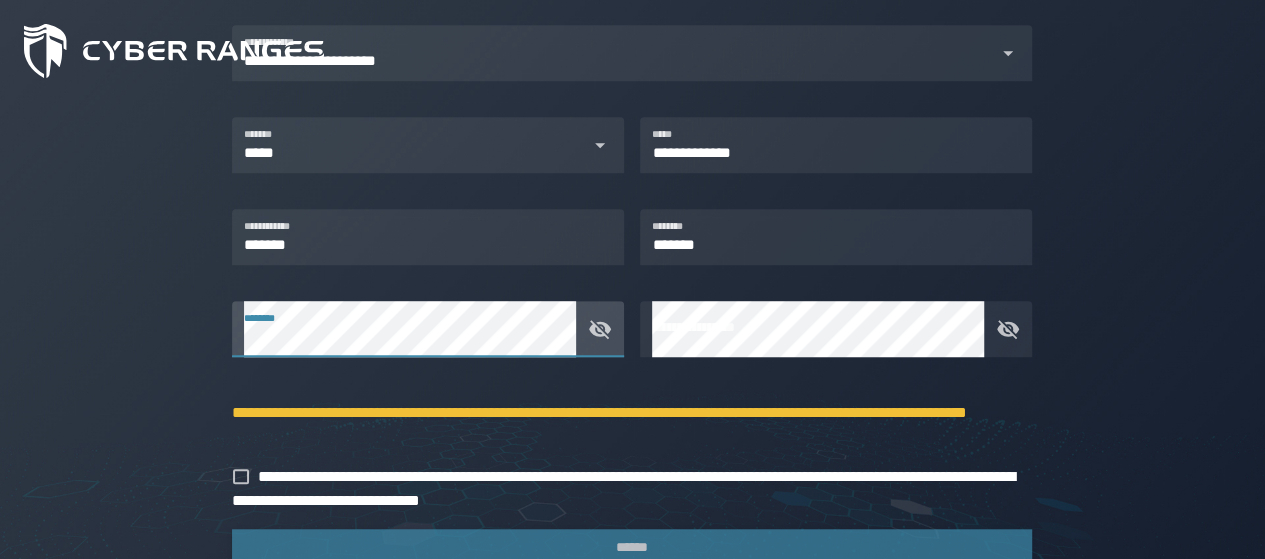click on "**********" 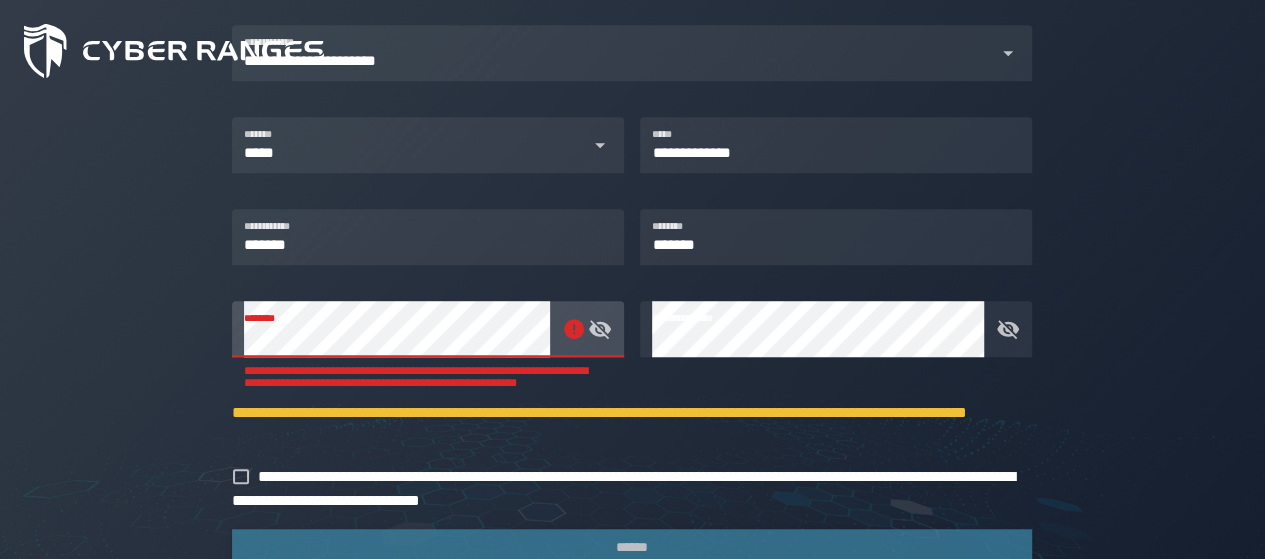 click 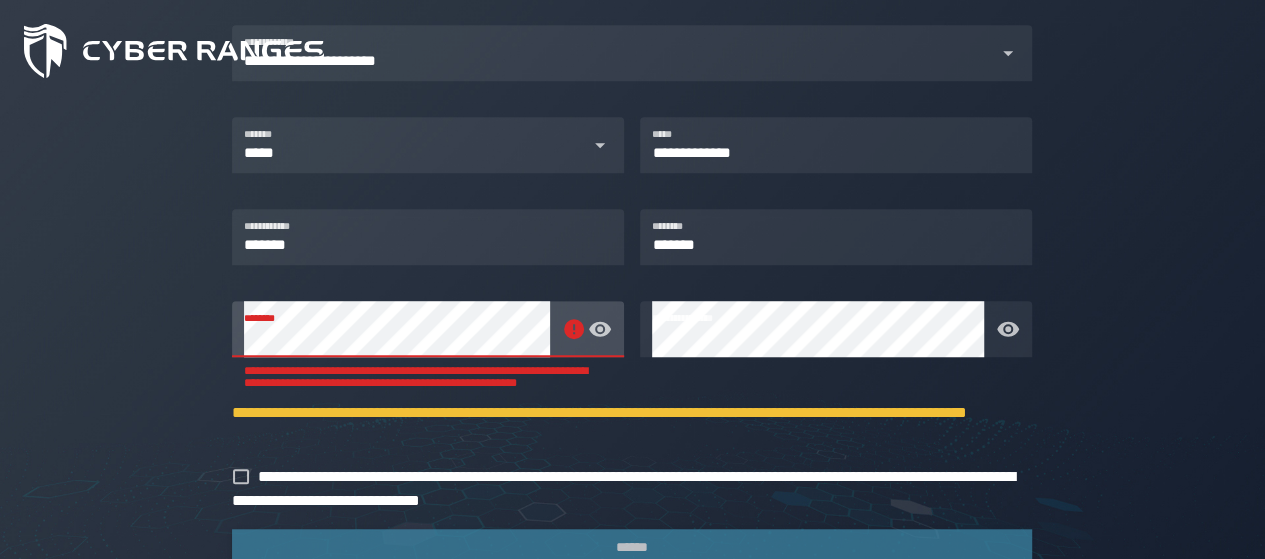 click on "**********" 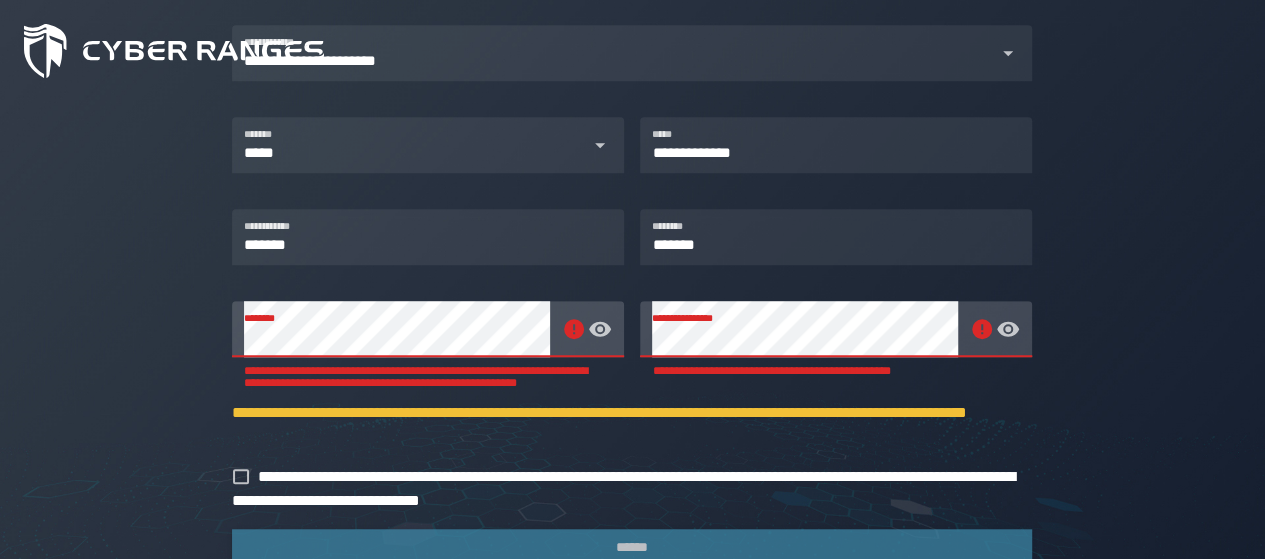 click on "**********" 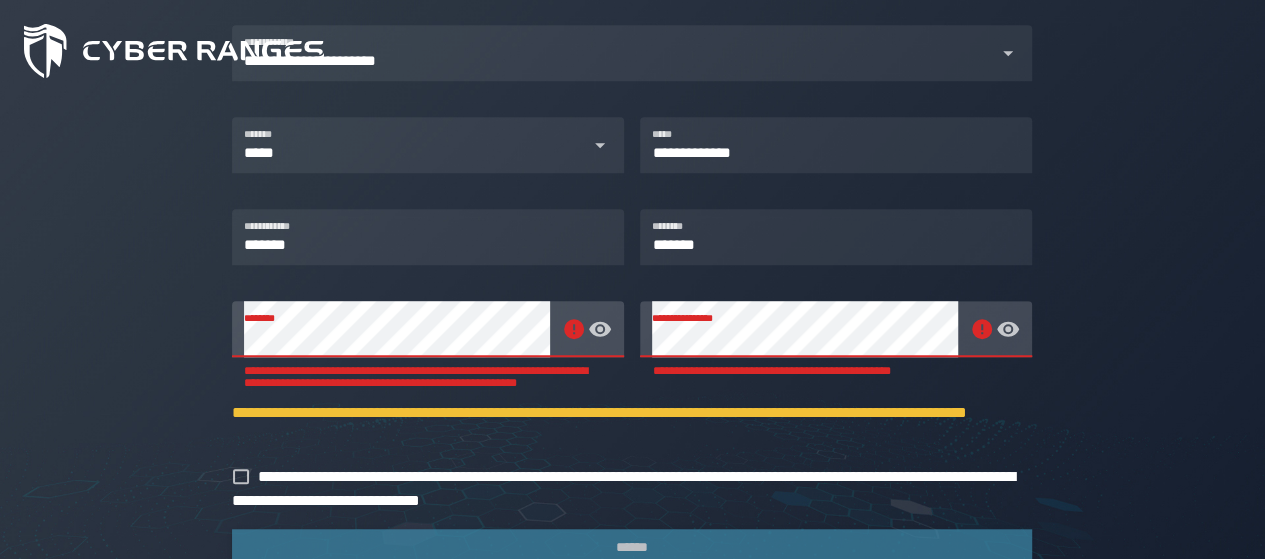 click on "**********" 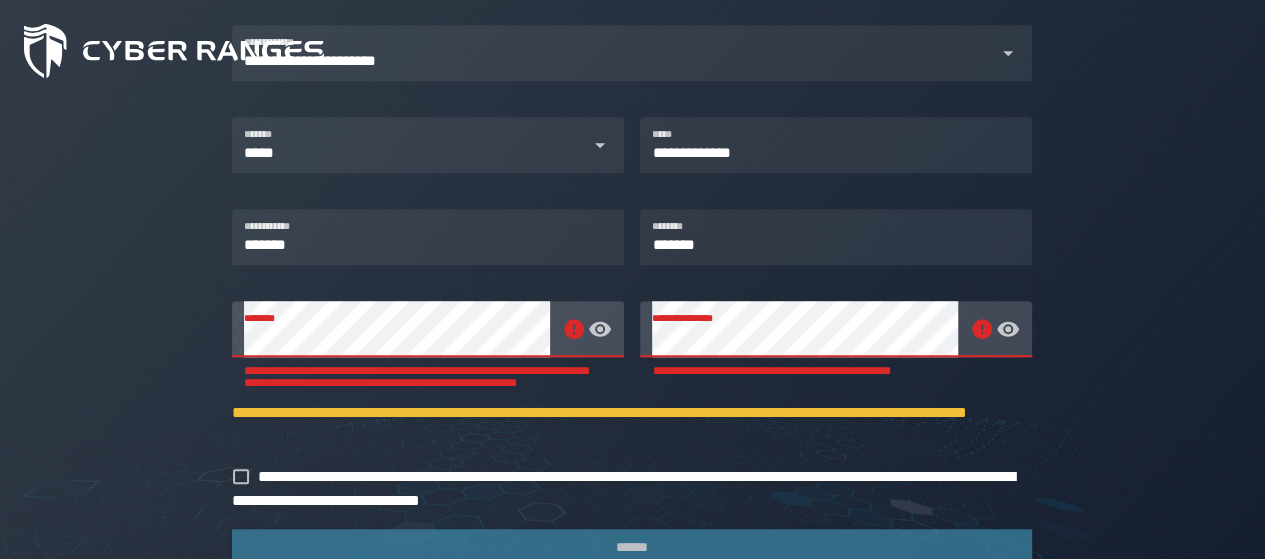 click on "**********" 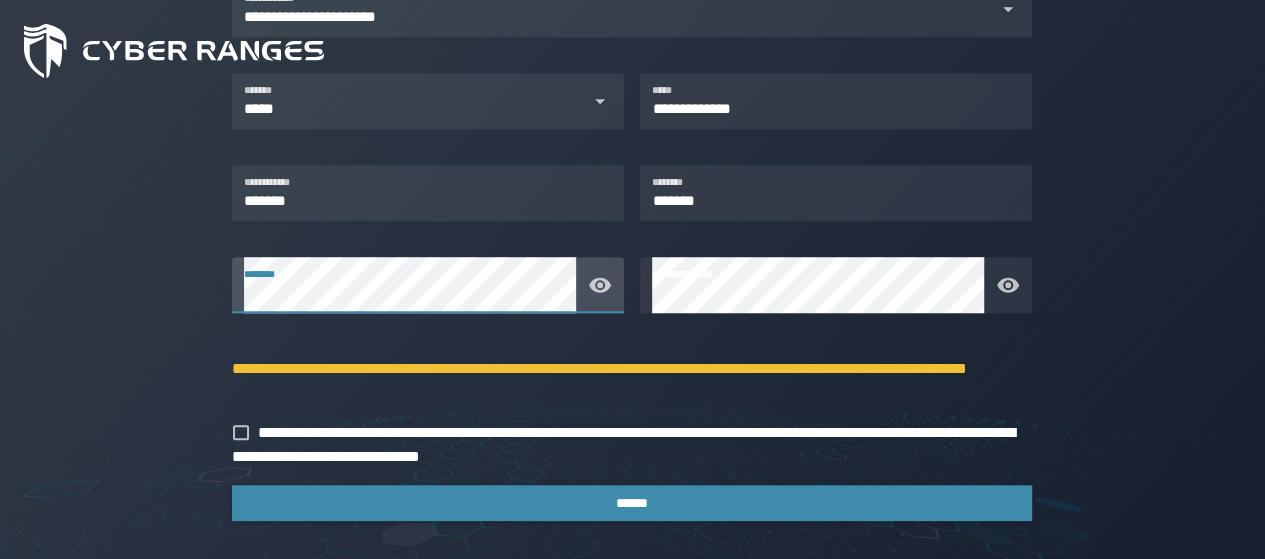 scroll, scrollTop: 669, scrollLeft: 0, axis: vertical 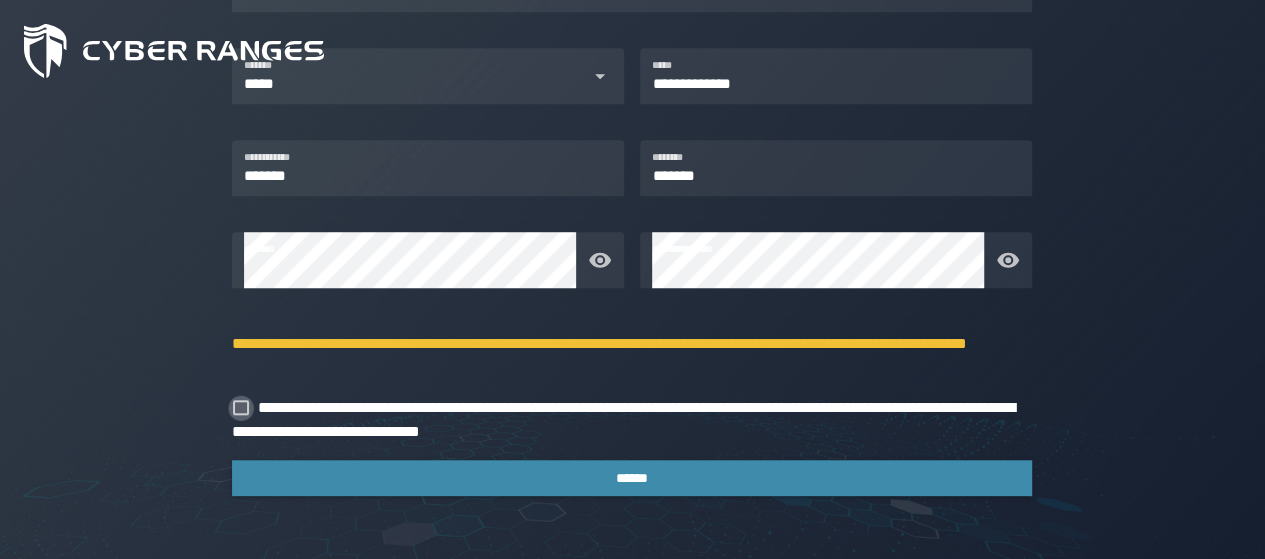 click 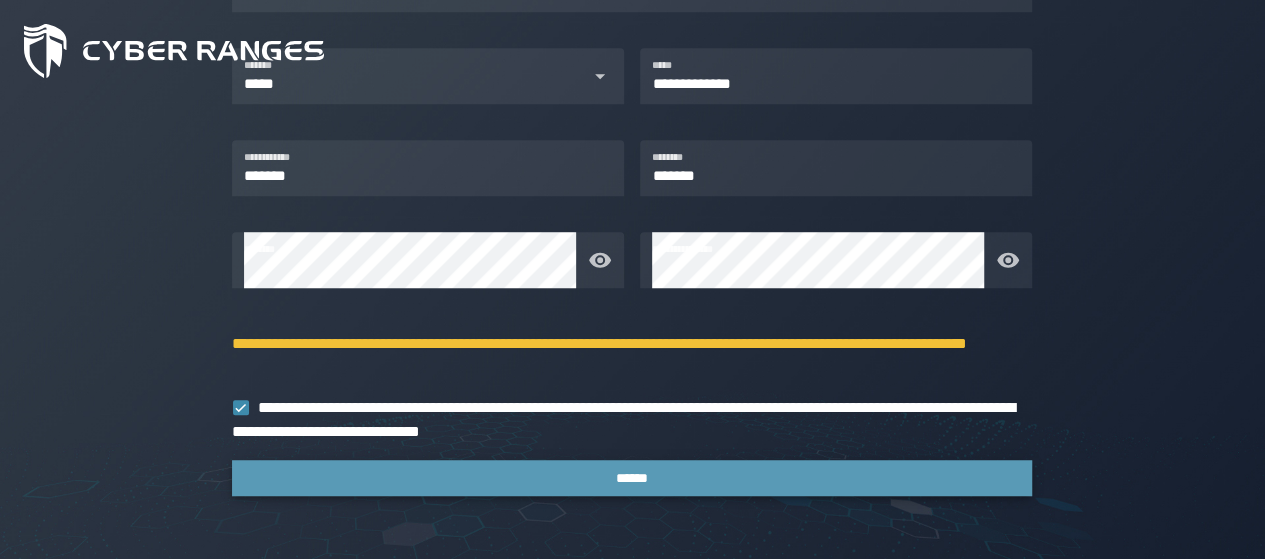 click on "******" at bounding box center (632, 478) 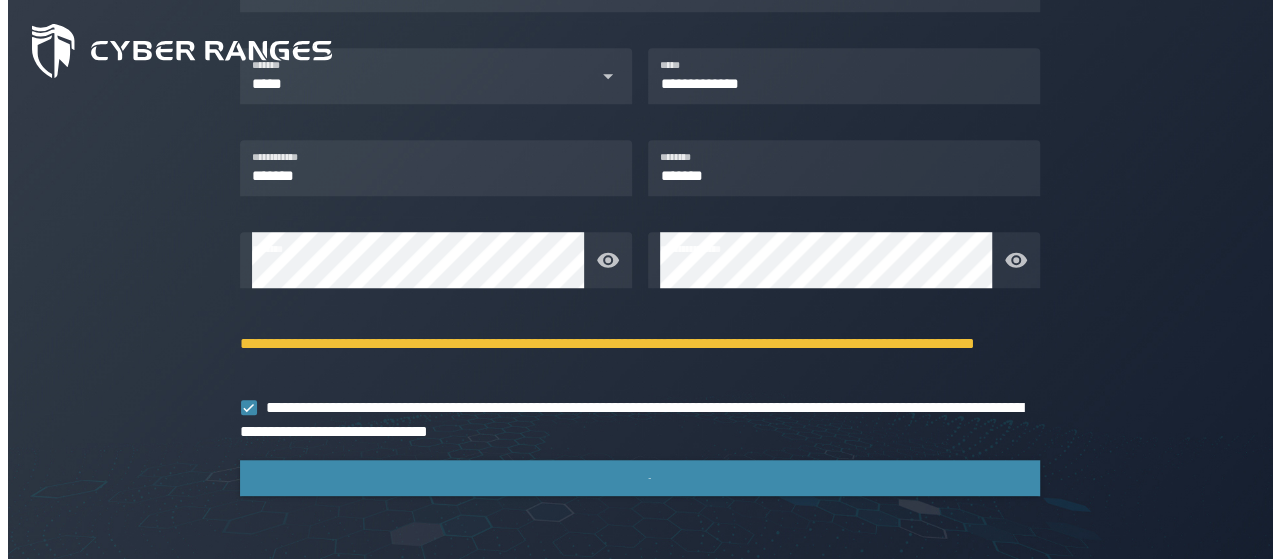 scroll, scrollTop: 0, scrollLeft: 0, axis: both 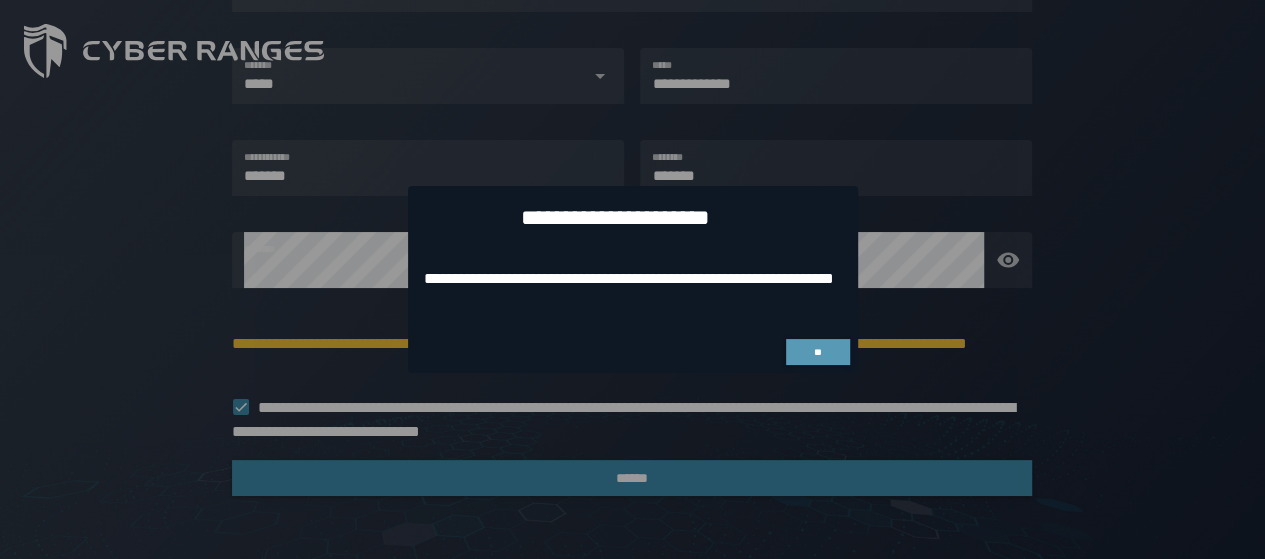 click on "**" at bounding box center (817, 352) 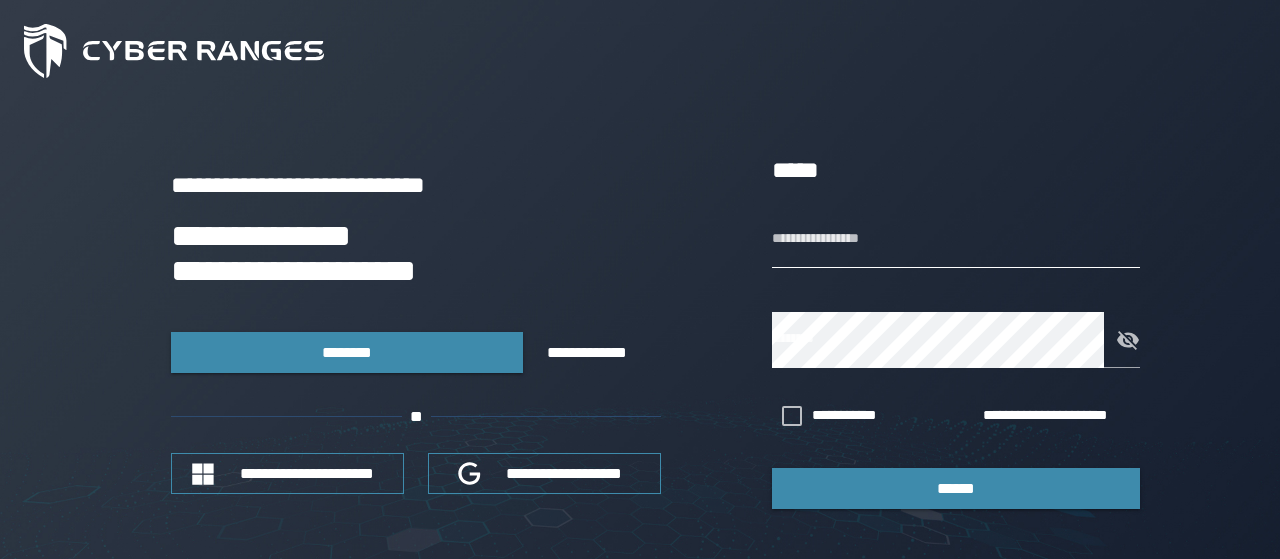 click on "**********" at bounding box center (956, 240) 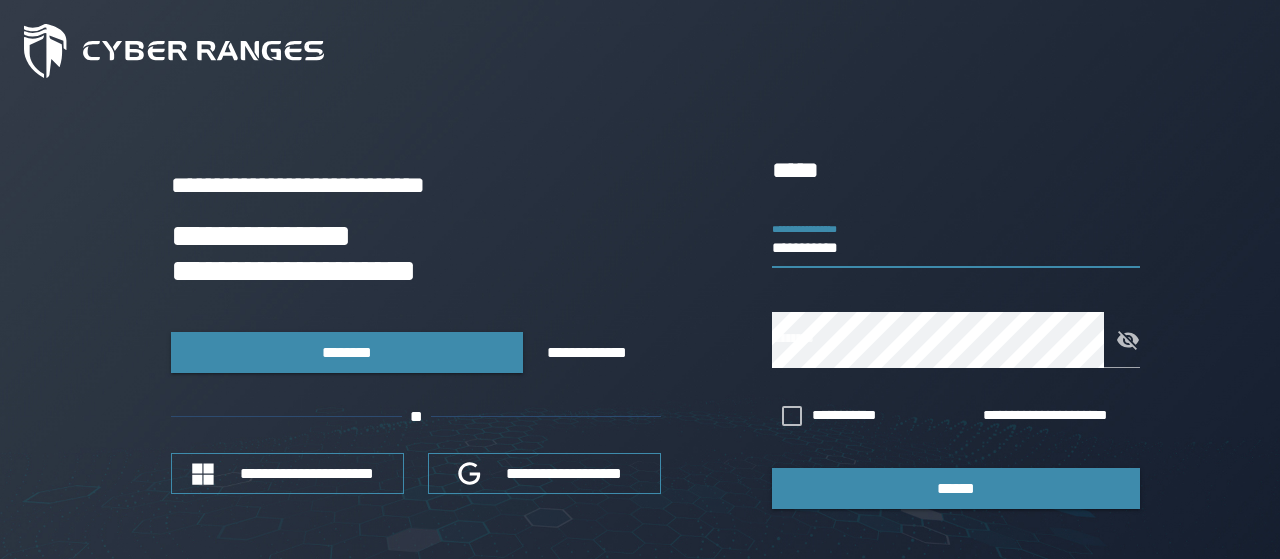 type on "**********" 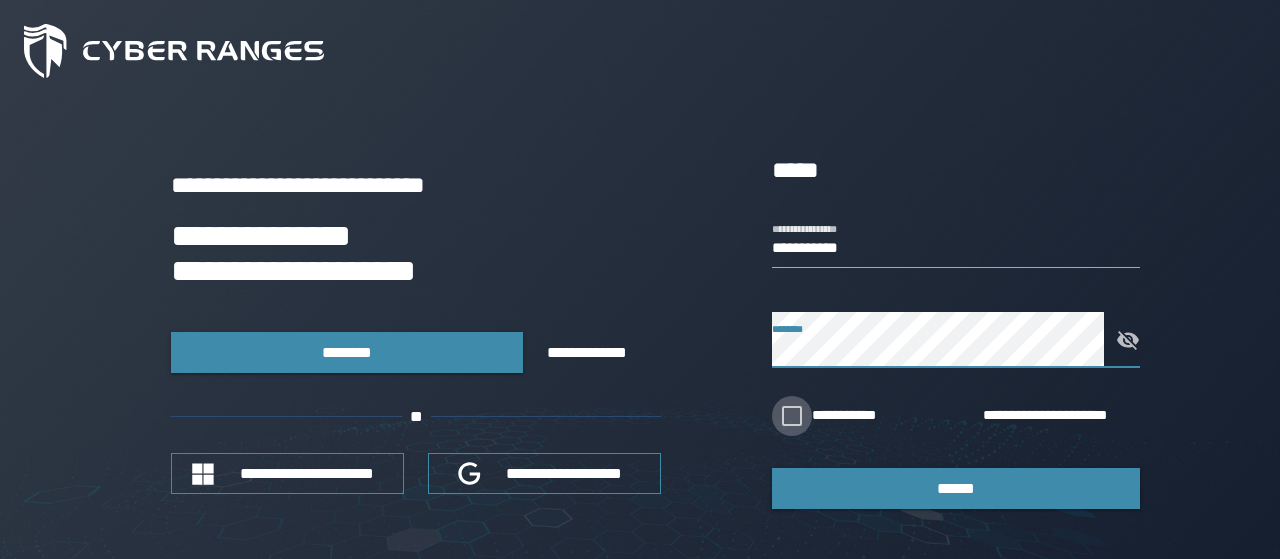click 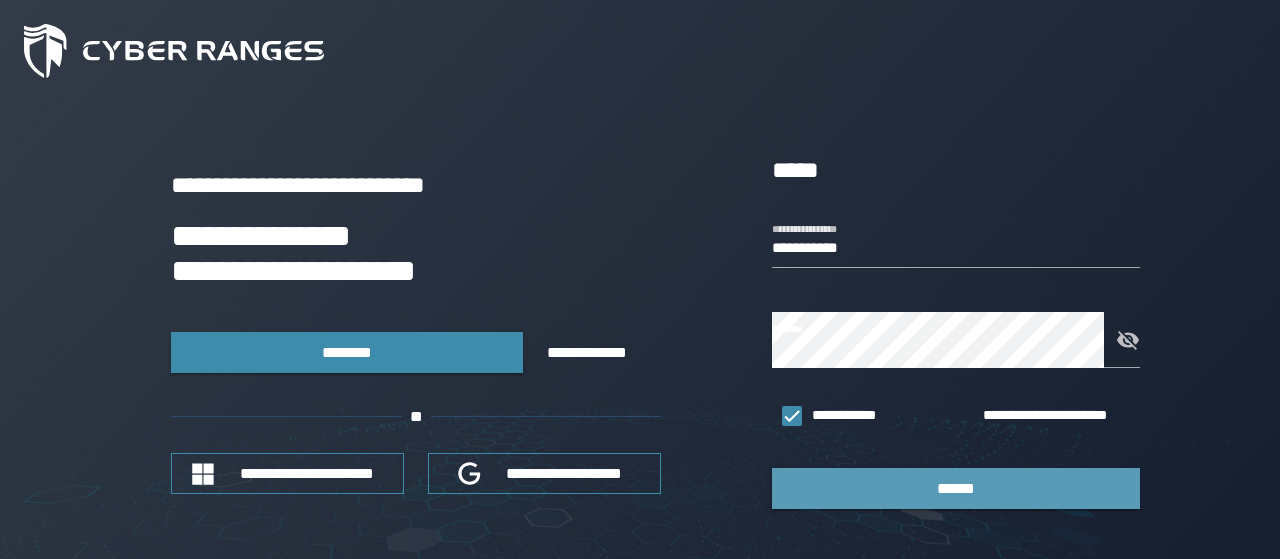 click on "******" at bounding box center (956, 488) 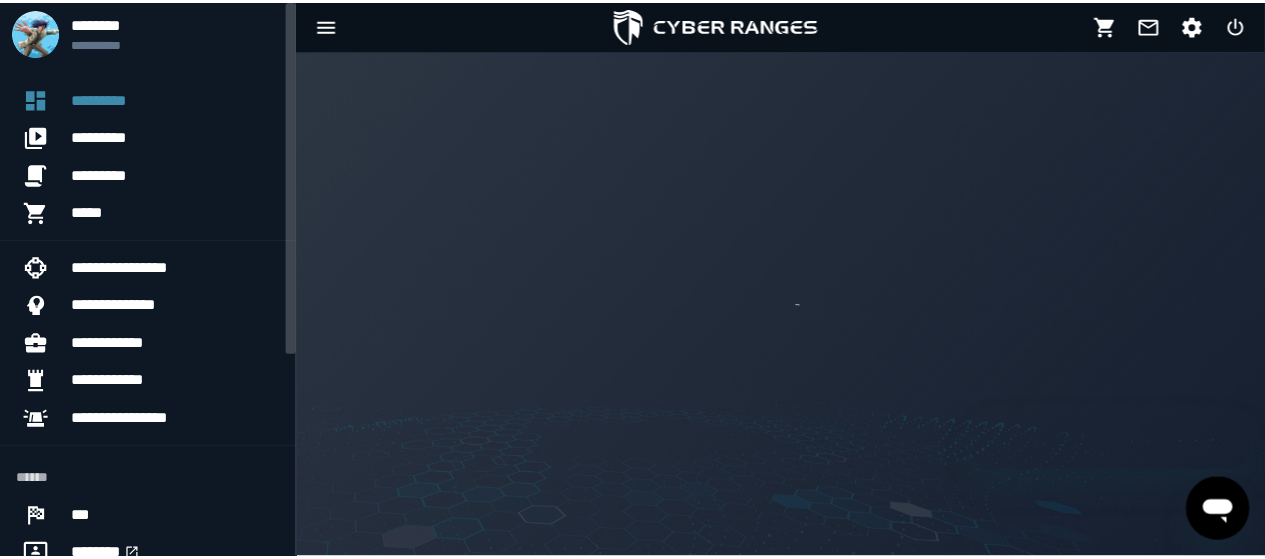 scroll, scrollTop: 0, scrollLeft: 0, axis: both 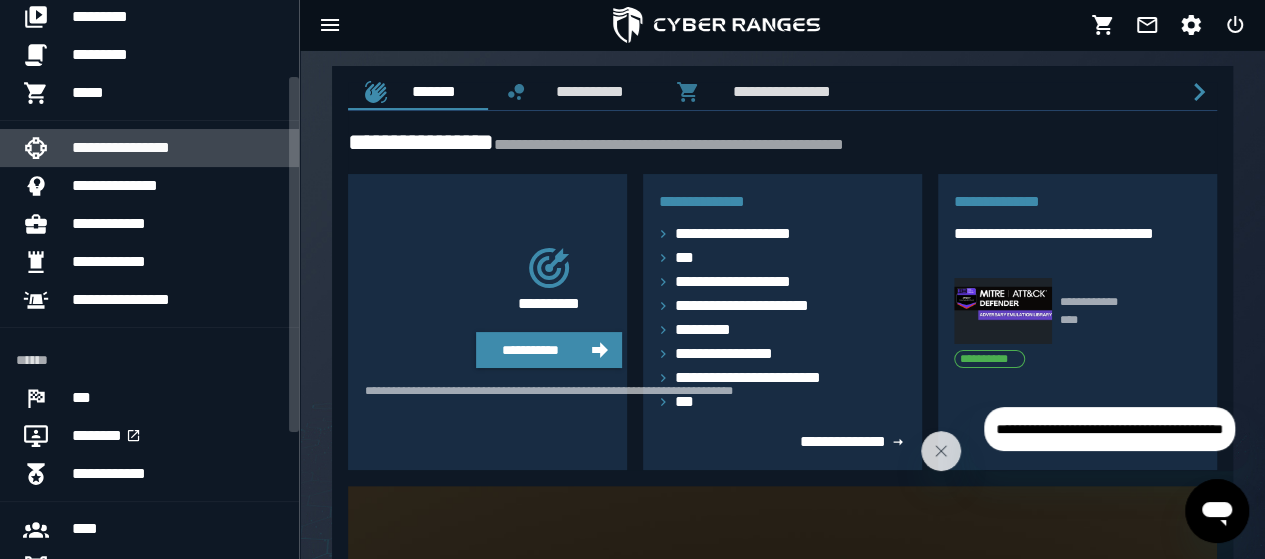 click on "**********" at bounding box center [177, 148] 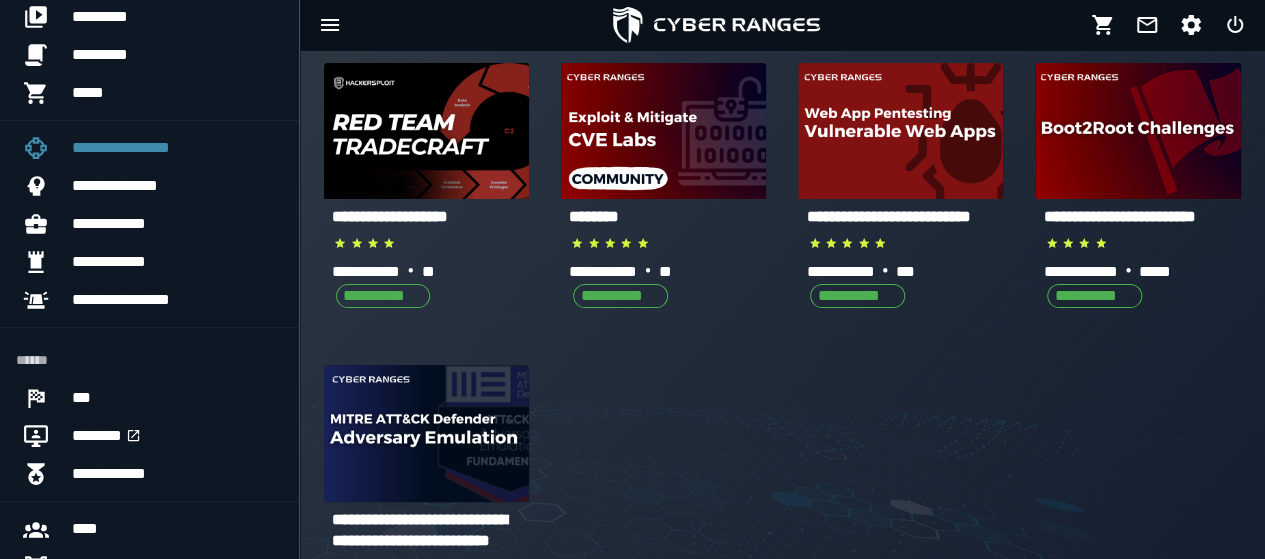 scroll, scrollTop: 100, scrollLeft: 0, axis: vertical 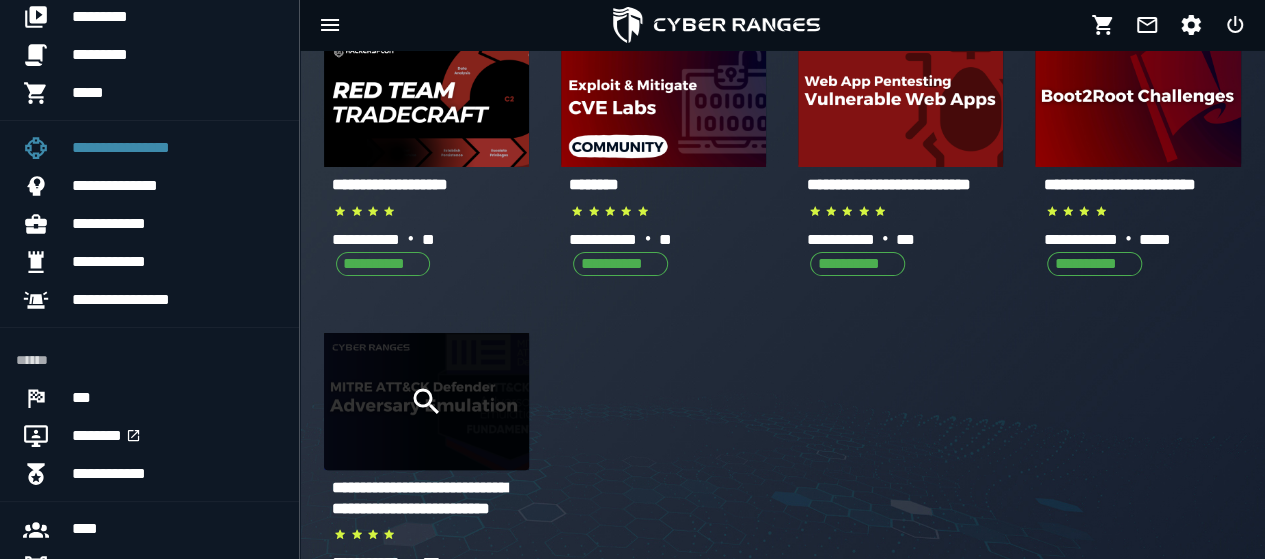click 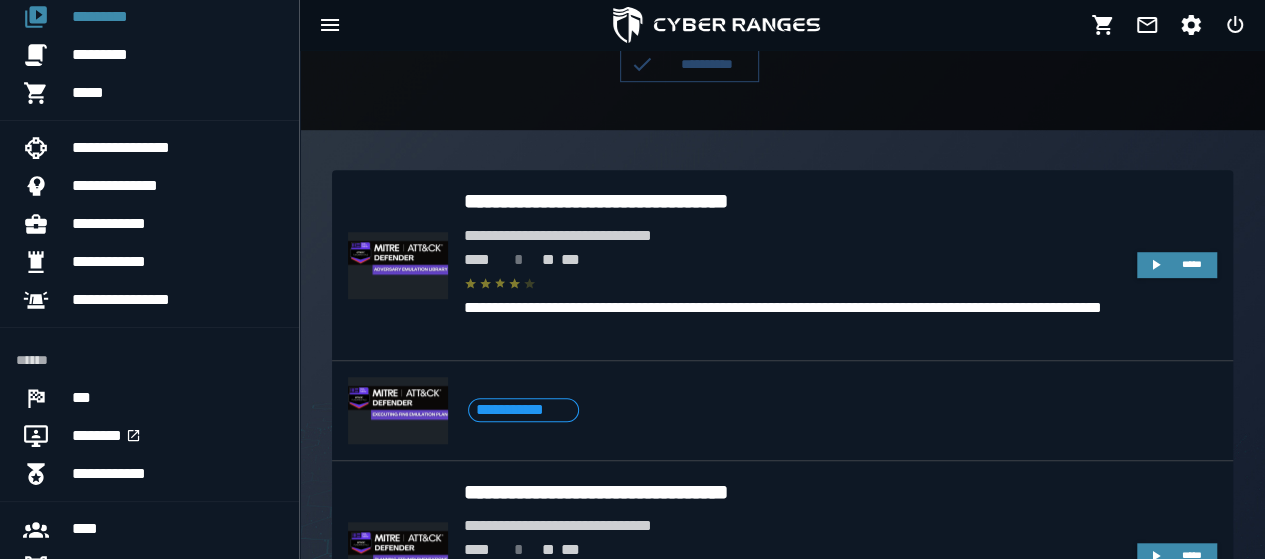 scroll, scrollTop: 600, scrollLeft: 0, axis: vertical 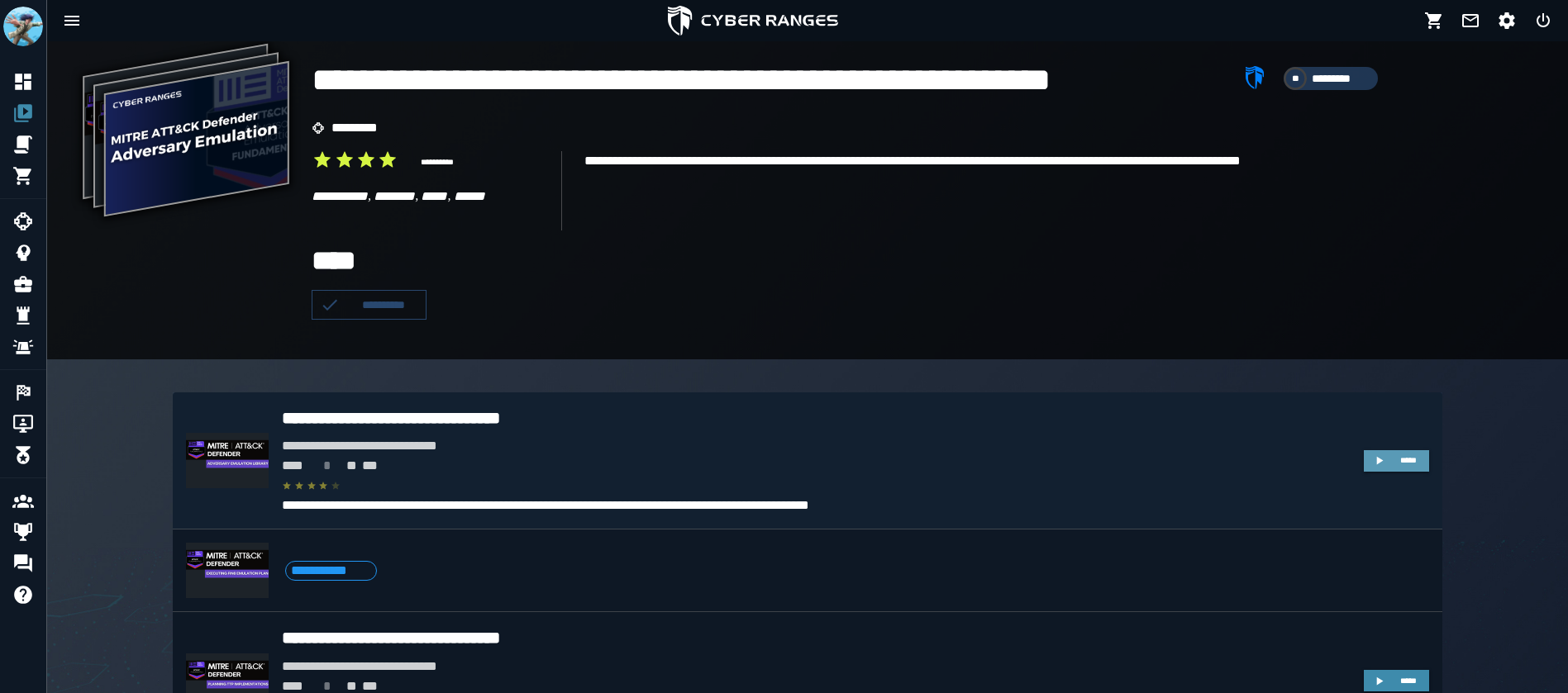 click on "*****" at bounding box center (1408, 460) 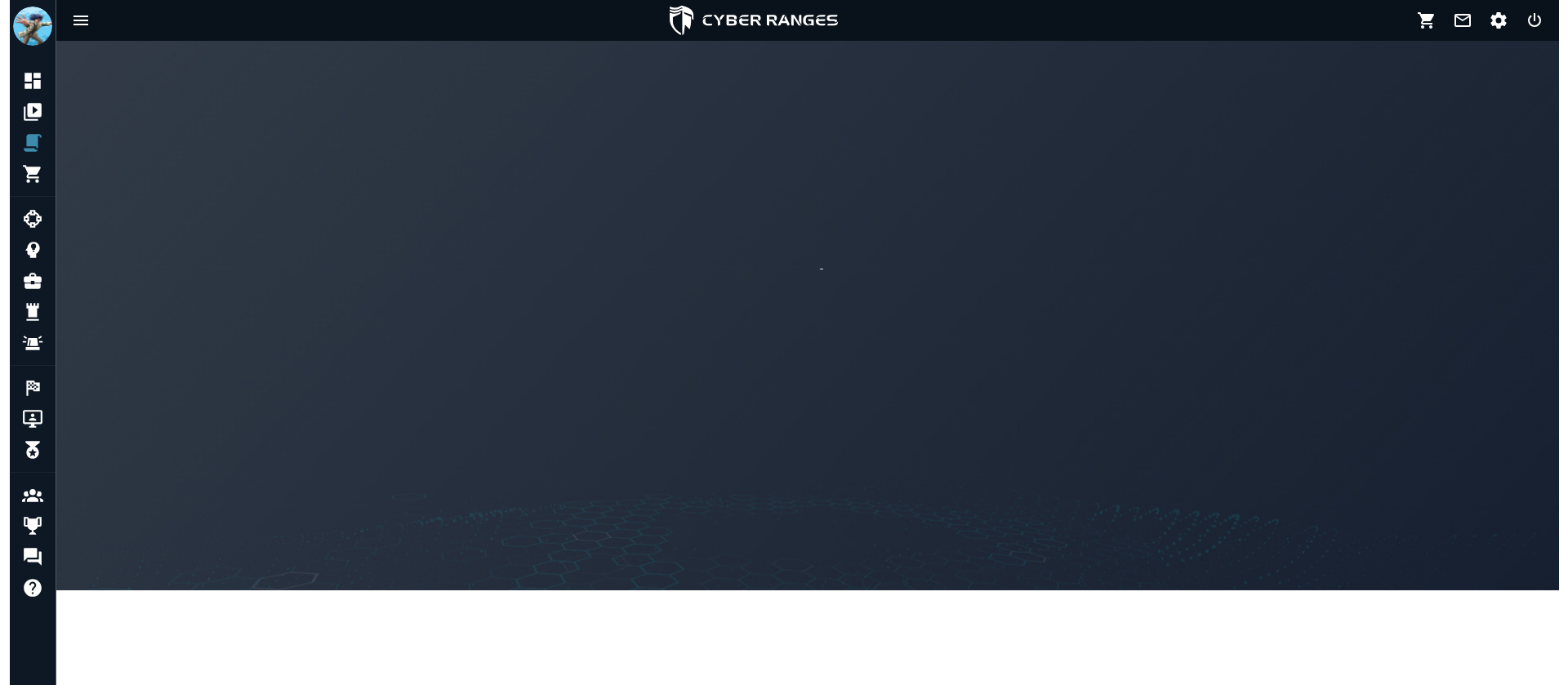 scroll, scrollTop: 0, scrollLeft: 0, axis: both 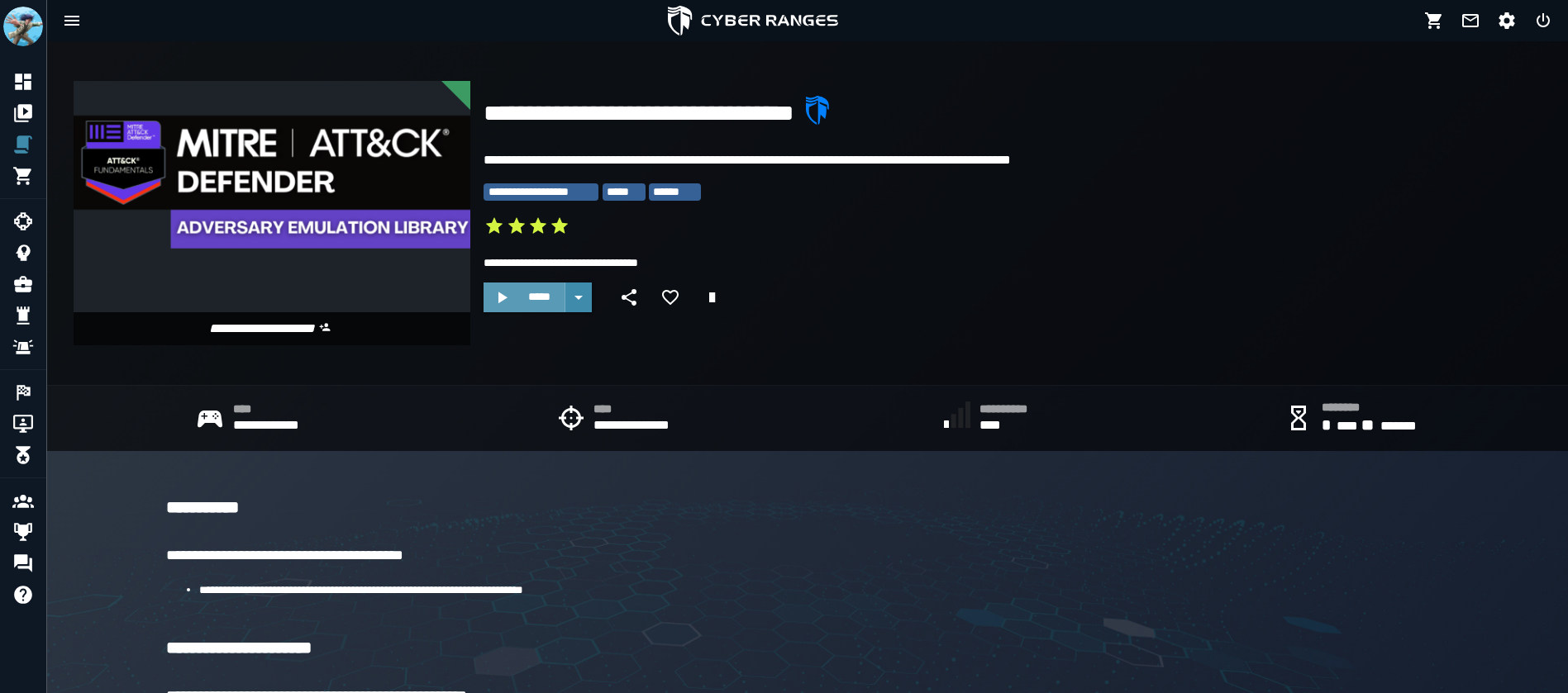 click on "*****" at bounding box center [539, 297] 